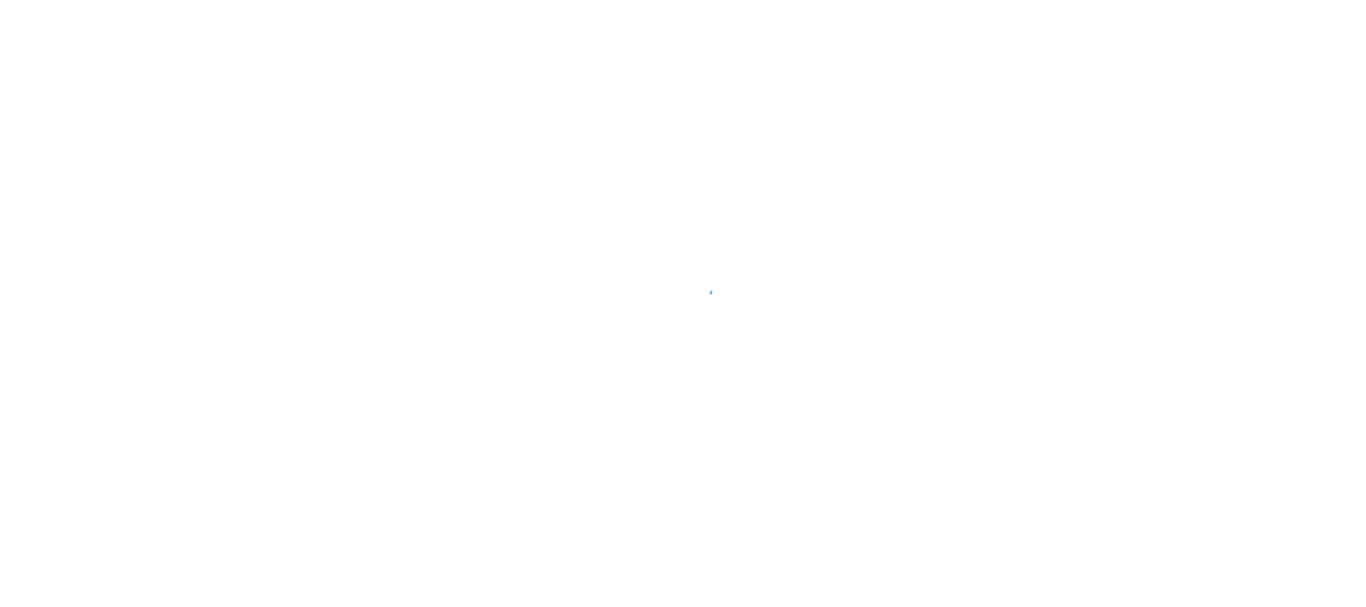 scroll, scrollTop: 0, scrollLeft: 0, axis: both 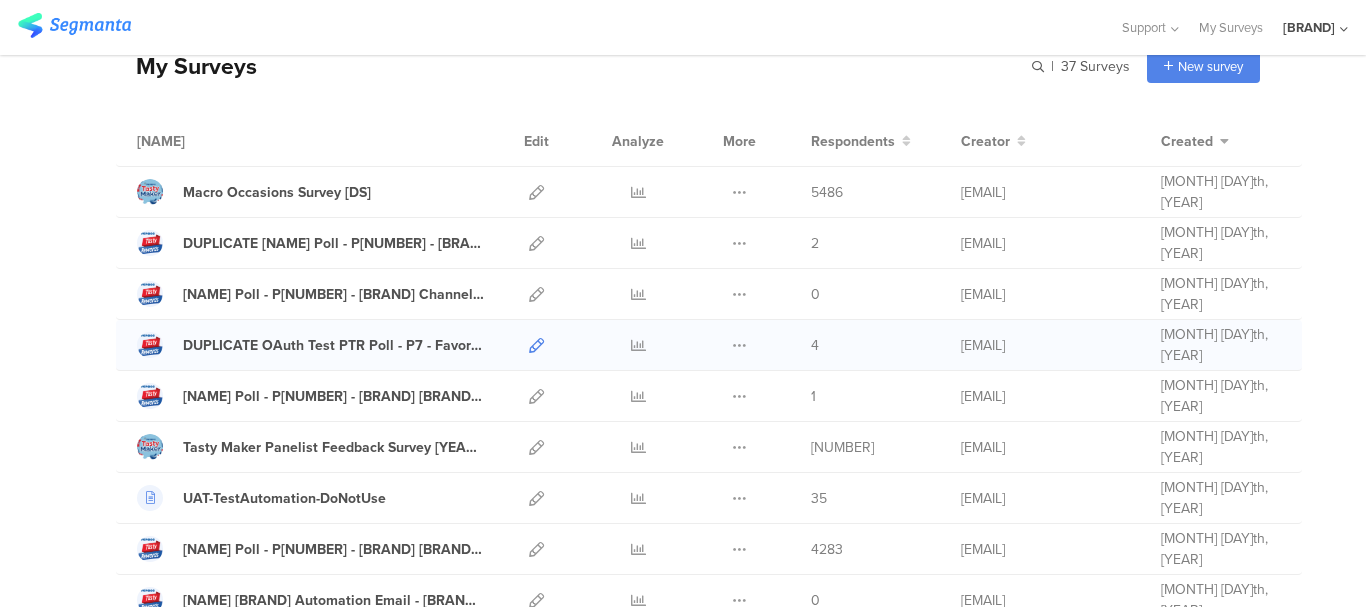 click at bounding box center [536, 345] 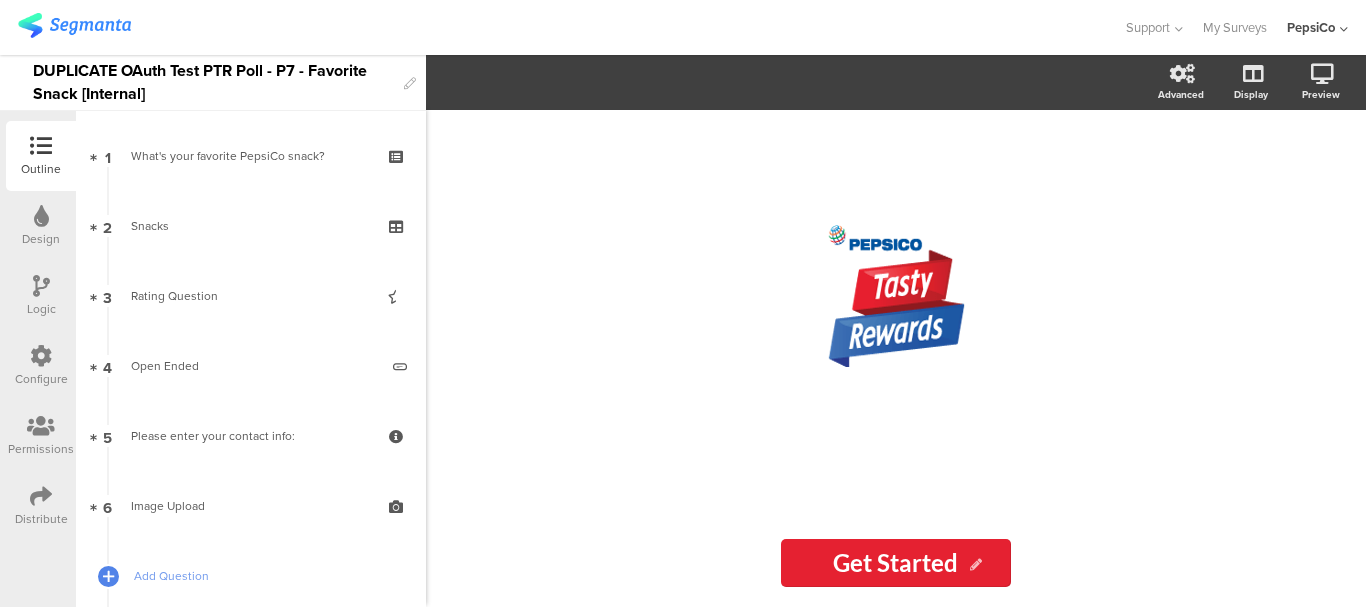 scroll, scrollTop: 0, scrollLeft: 0, axis: both 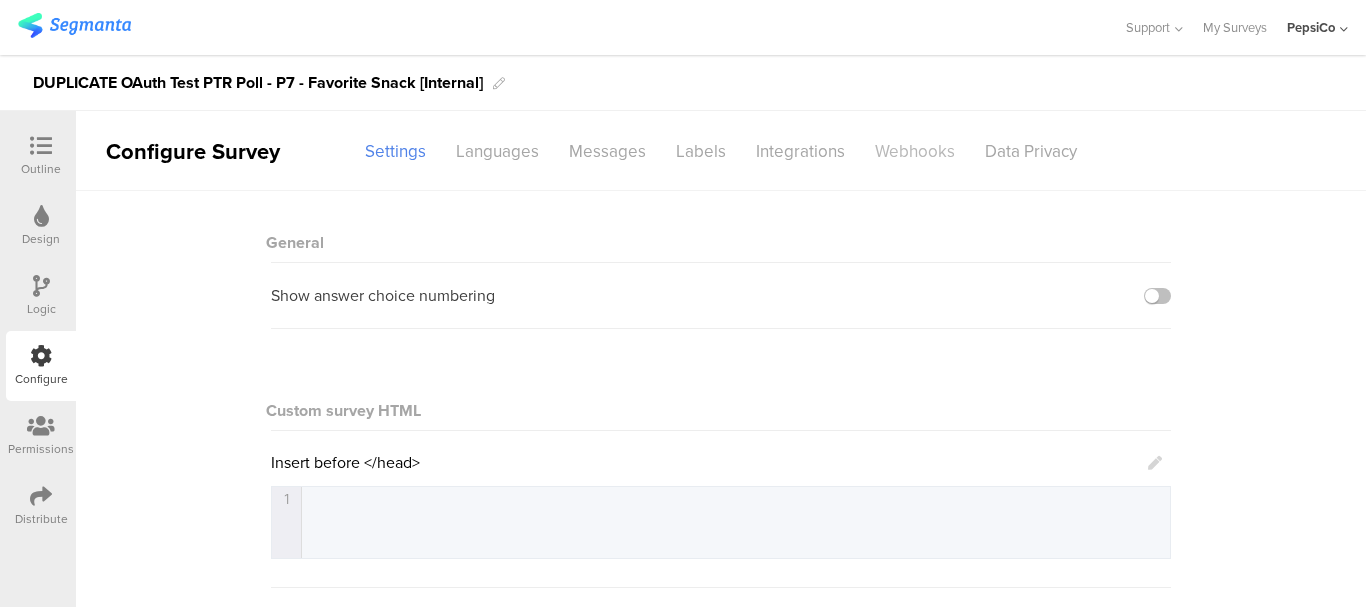 click on "Webhooks" at bounding box center [395, 151] 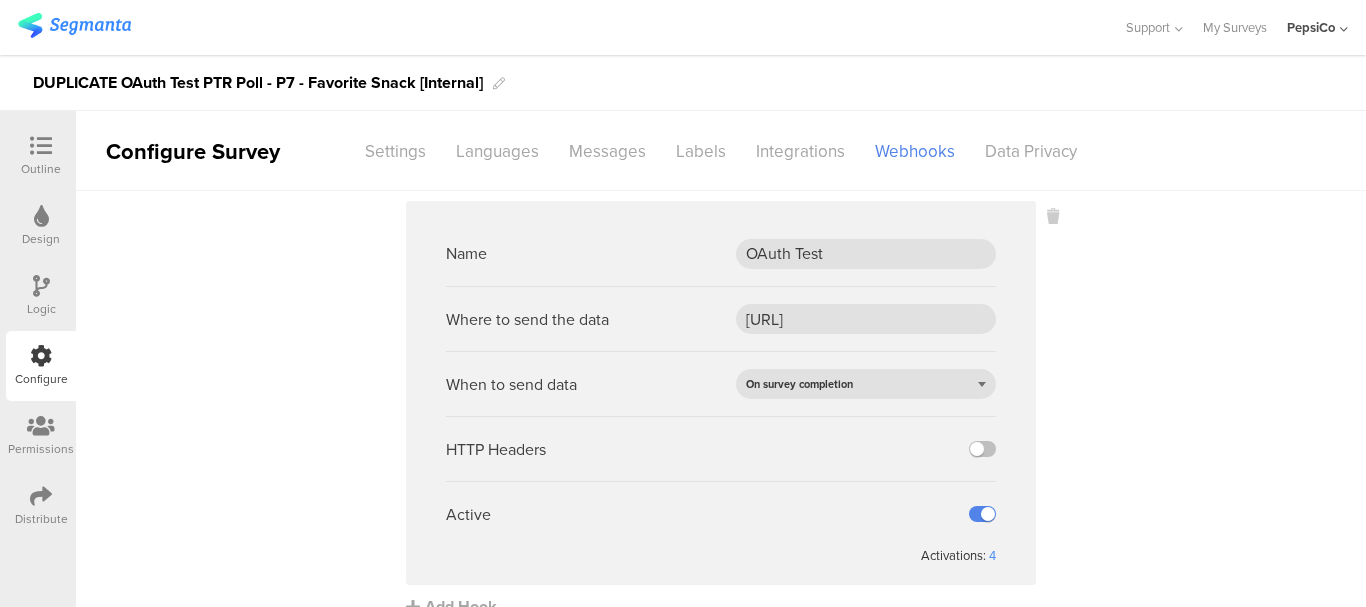 scroll, scrollTop: 30, scrollLeft: 0, axis: vertical 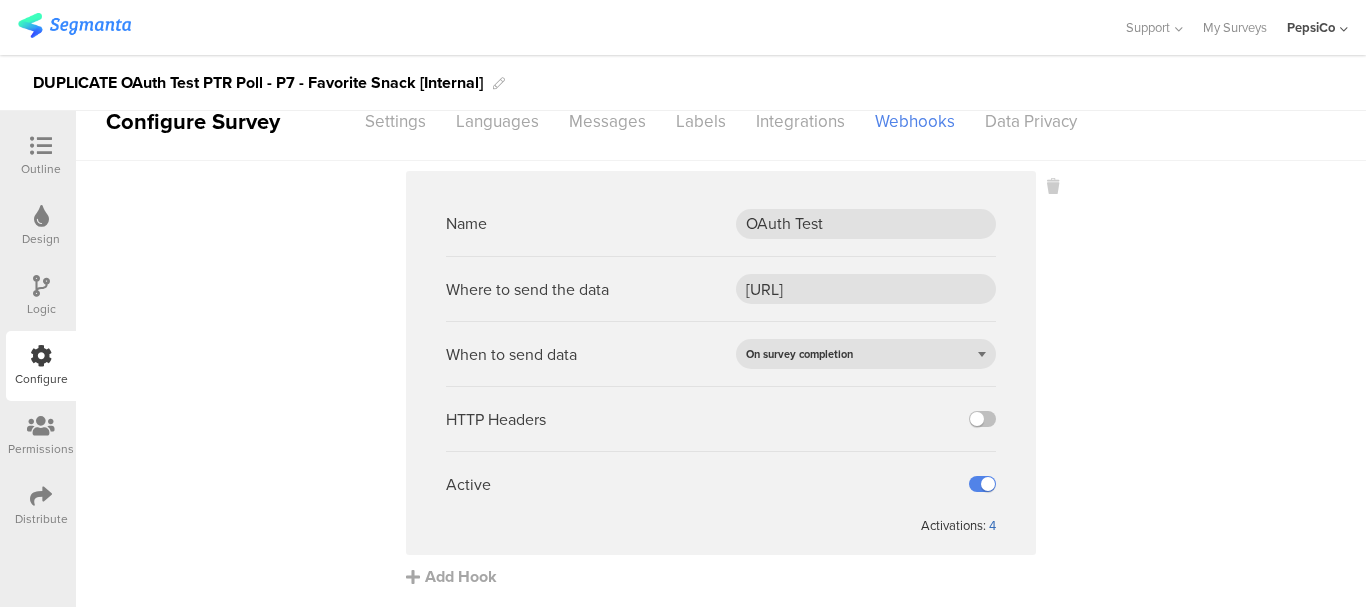 click on "4" at bounding box center (992, 525) 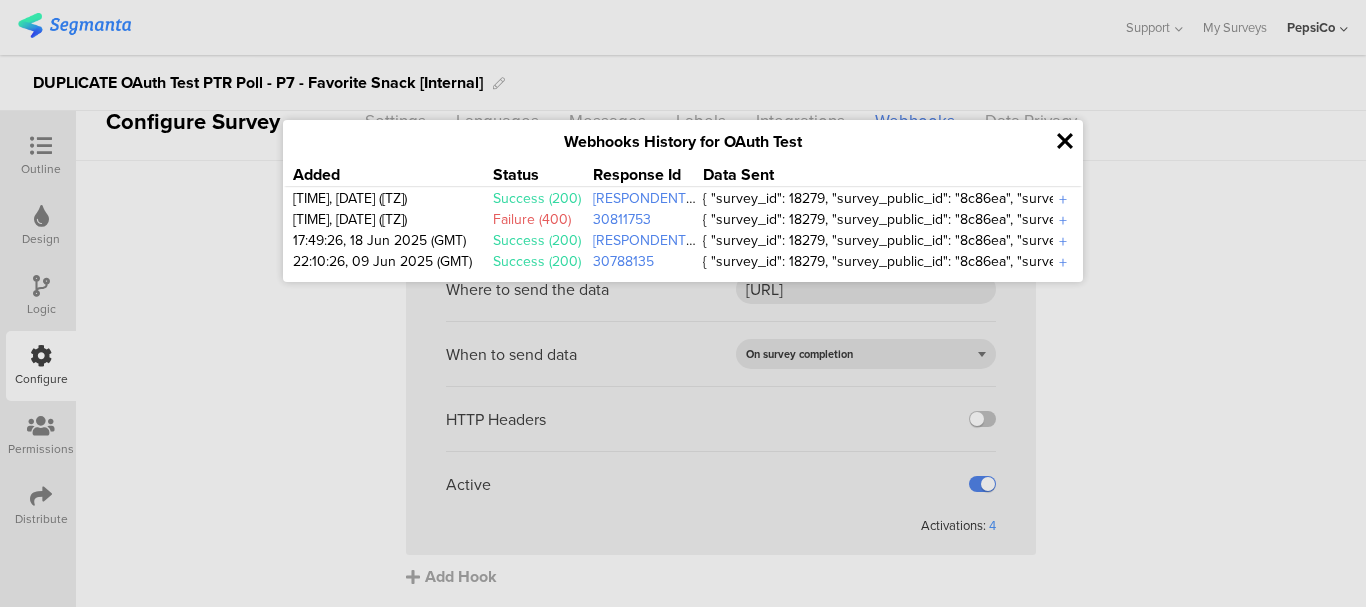 click at bounding box center [1065, 141] 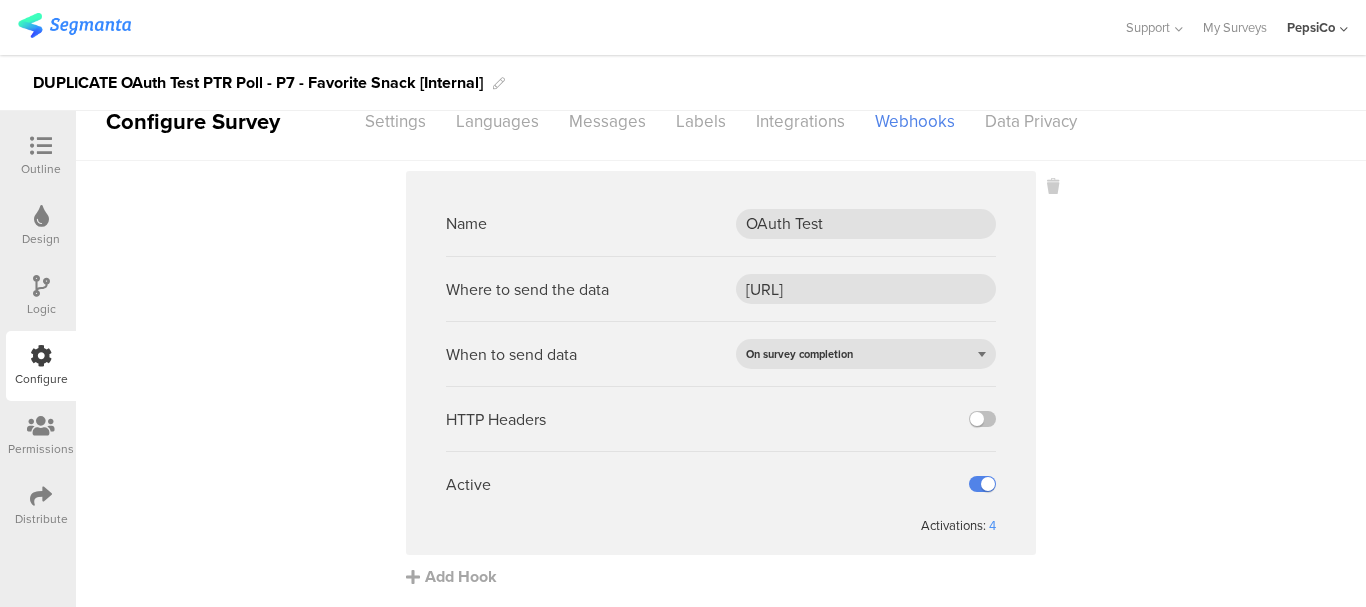 click on "Distribute" at bounding box center [41, 506] 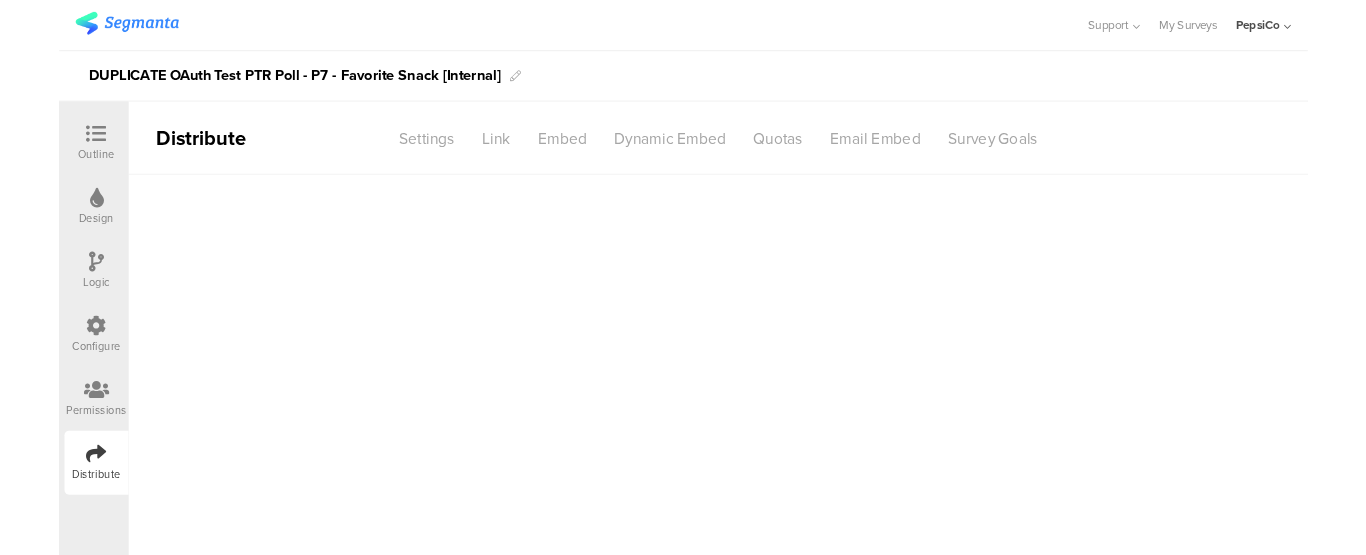 scroll, scrollTop: 0, scrollLeft: 0, axis: both 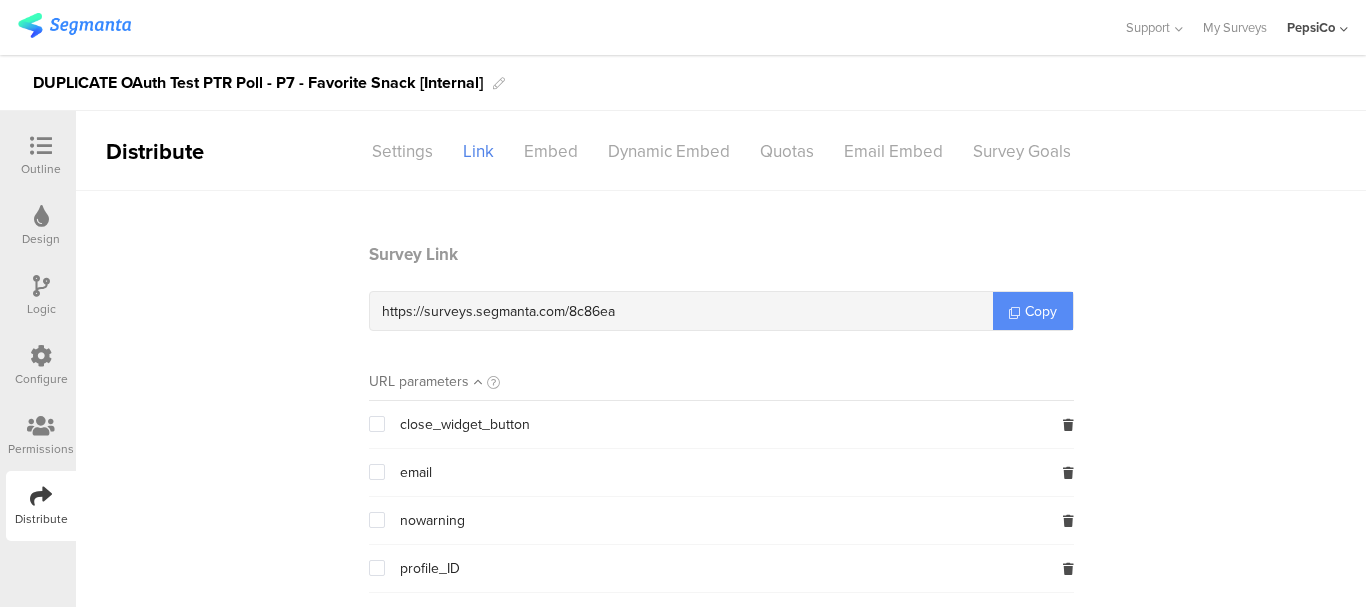 click on "Copy" at bounding box center (1041, 311) 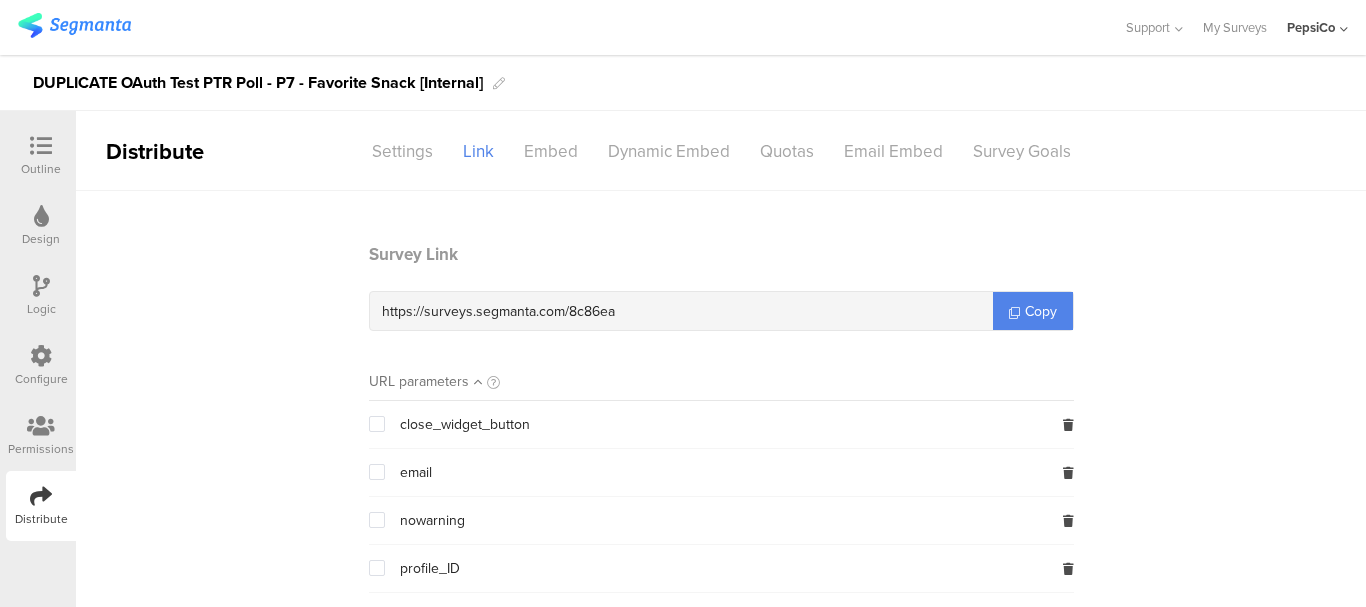 click at bounding box center (41, 146) 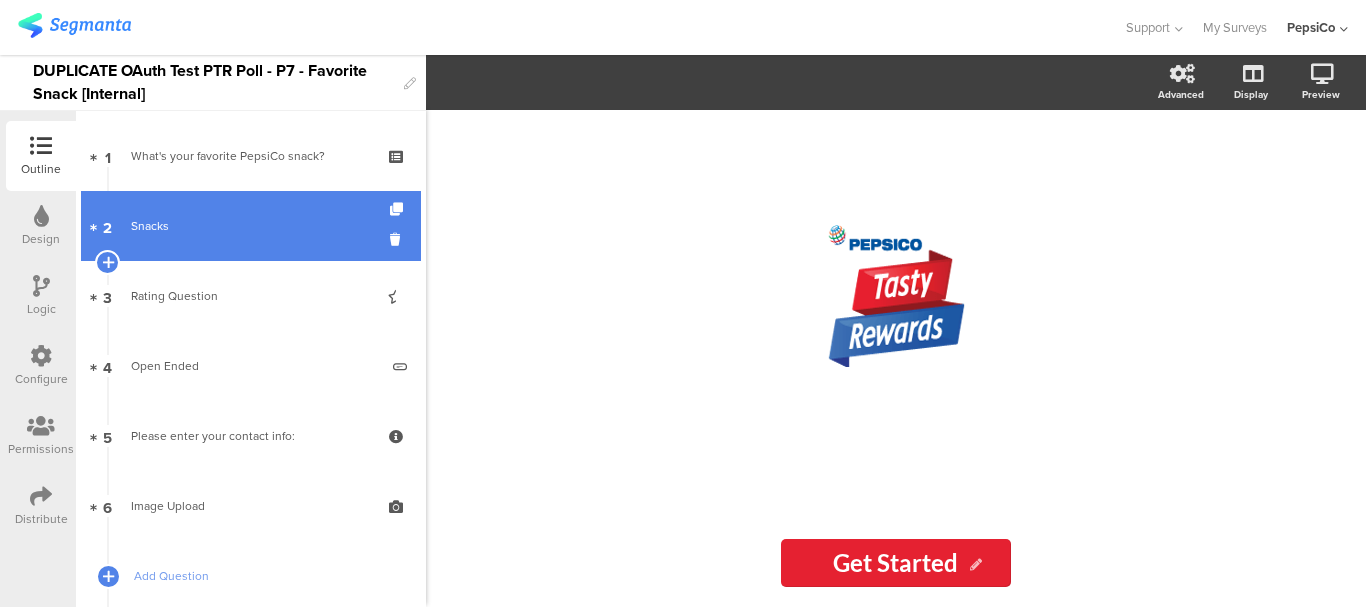 click on "Snacks" at bounding box center (250, 226) 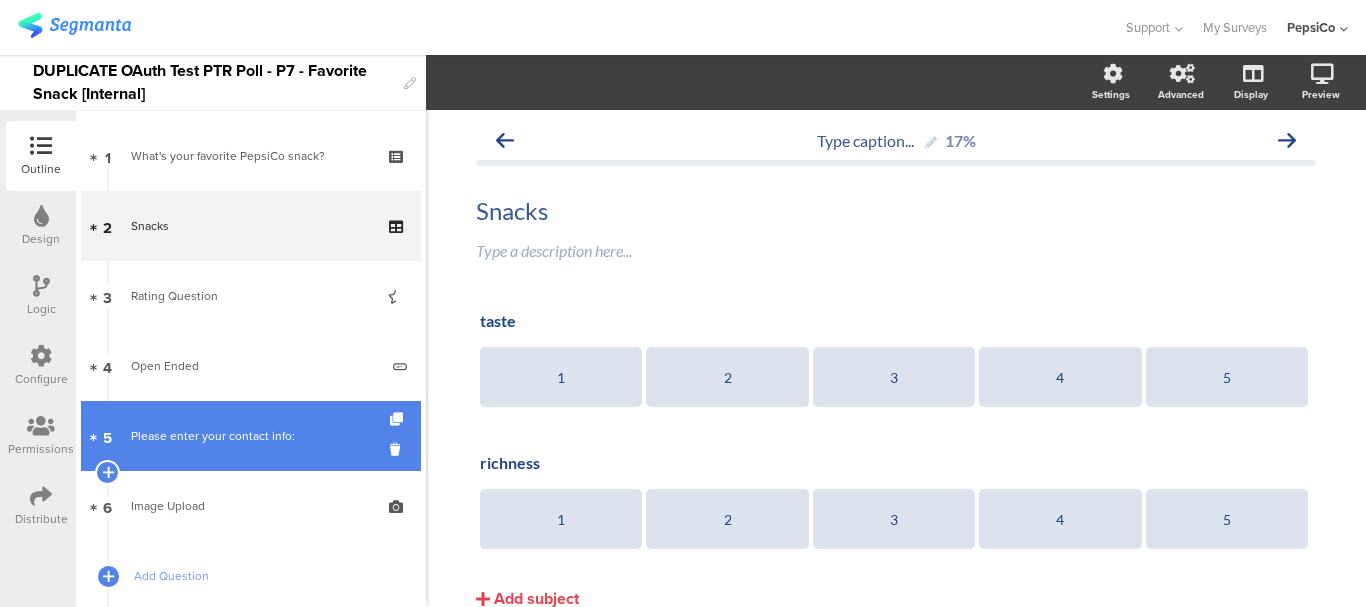 click on "Please enter your contact info:" at bounding box center (250, 436) 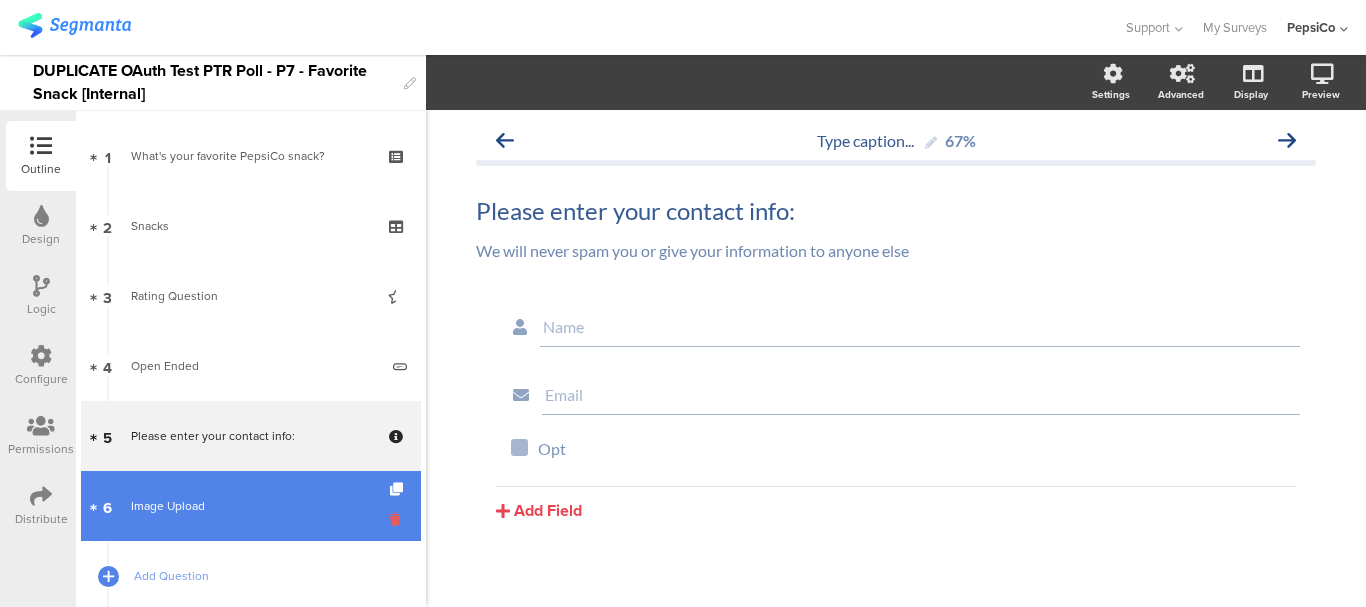 click at bounding box center (398, 169) 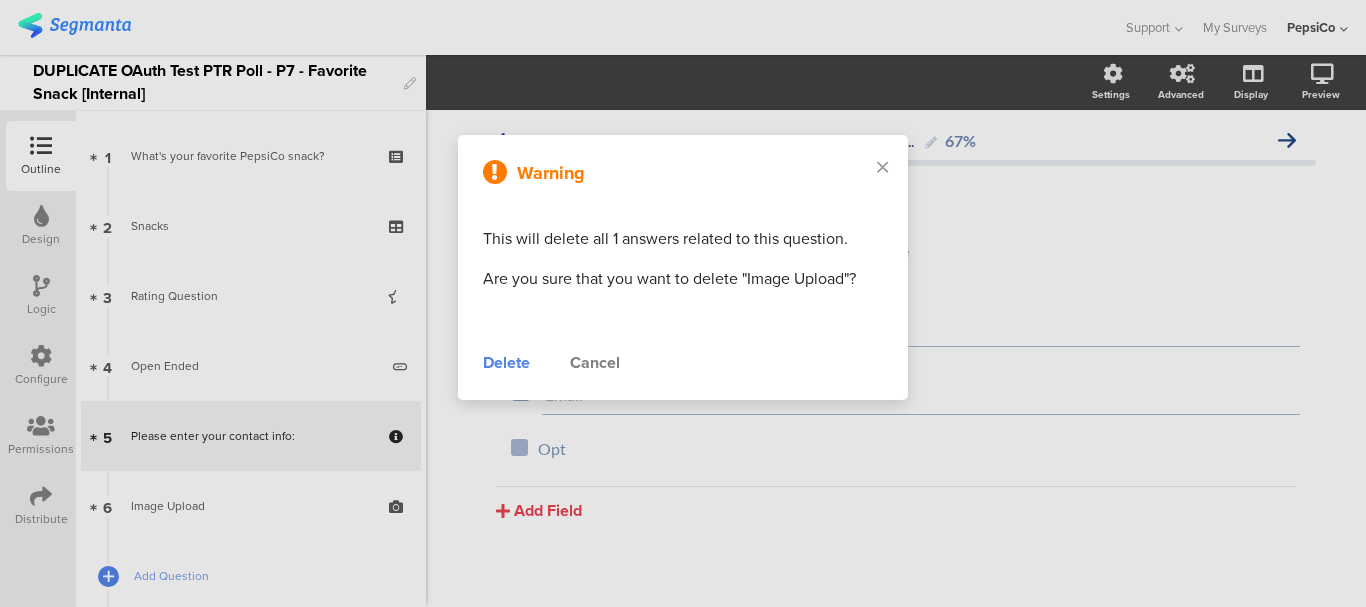 click on "Delete" at bounding box center [506, 363] 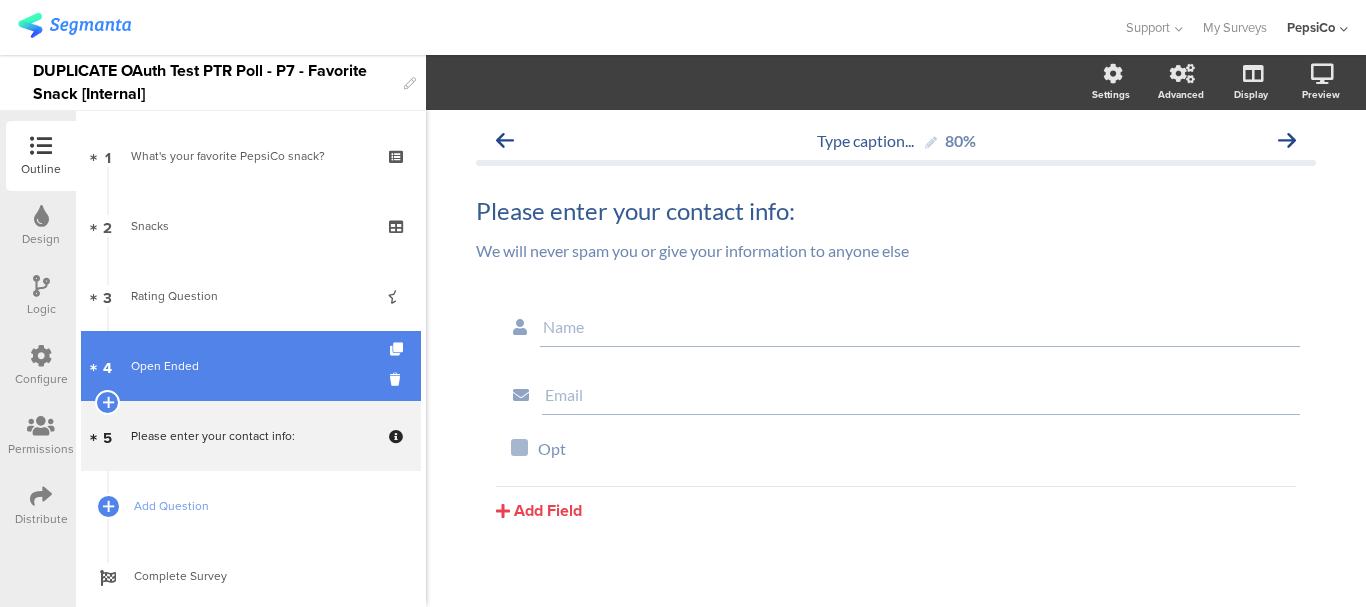 click on "Open Ended" at bounding box center (254, 366) 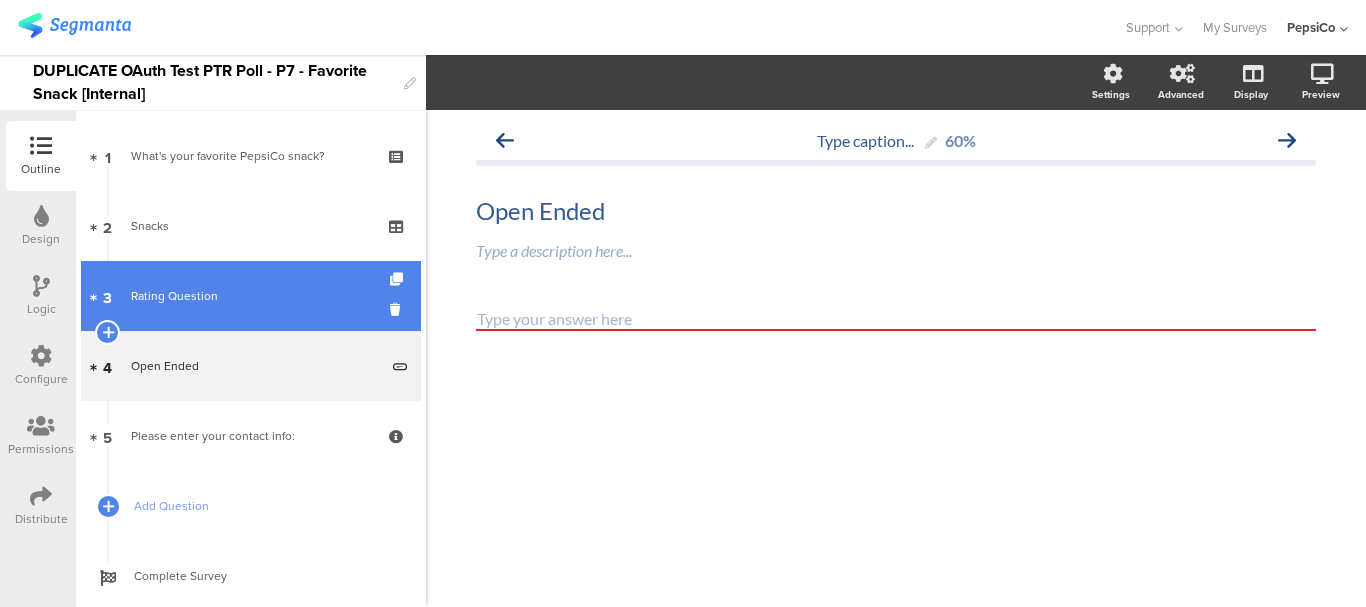 click on "3
Rating Question" at bounding box center [251, 296] 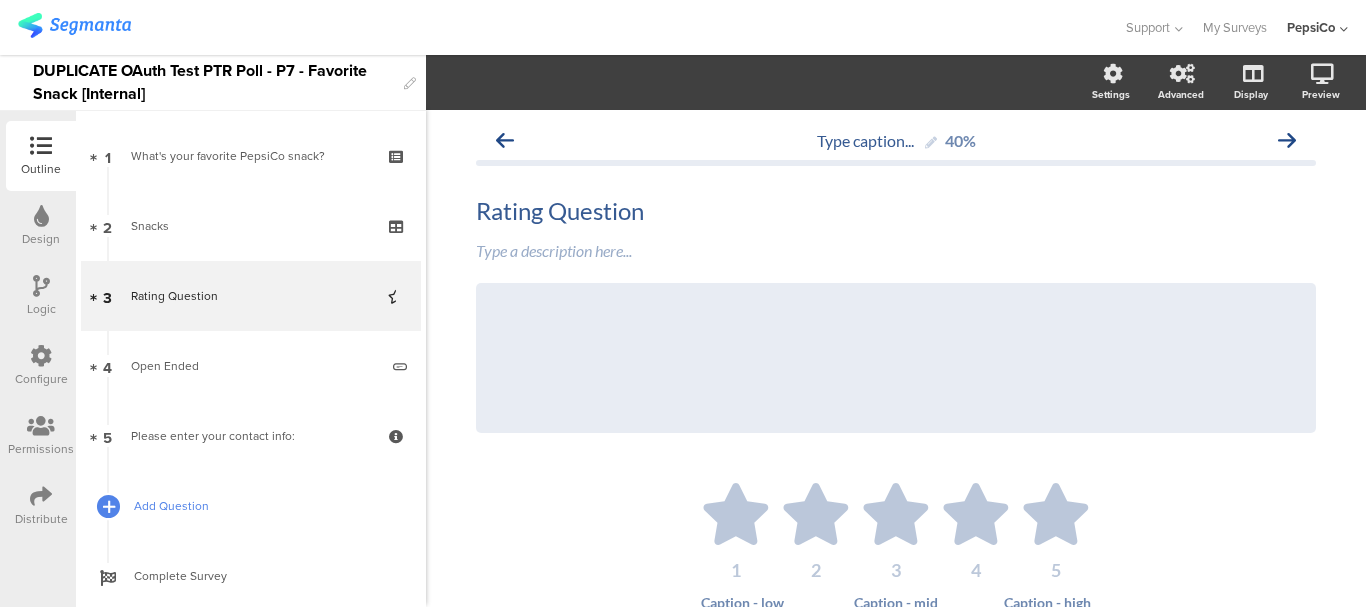 click at bounding box center (109, 506) 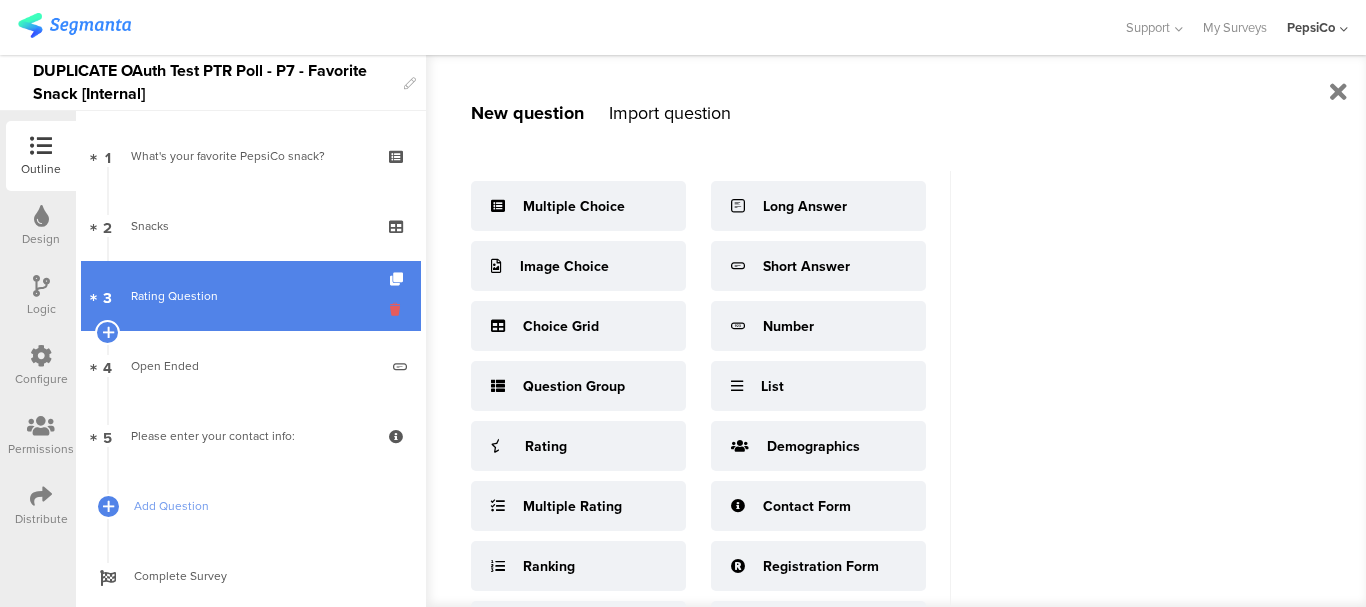 click at bounding box center [398, 309] 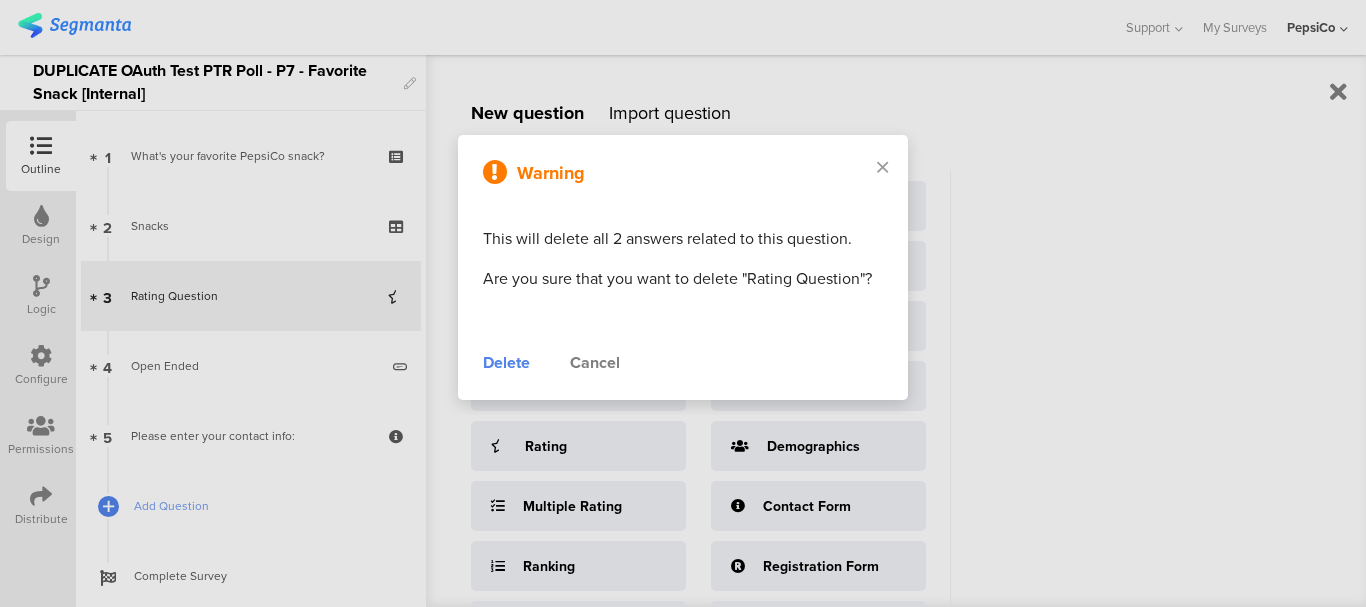 click on "Delete" at bounding box center (506, 363) 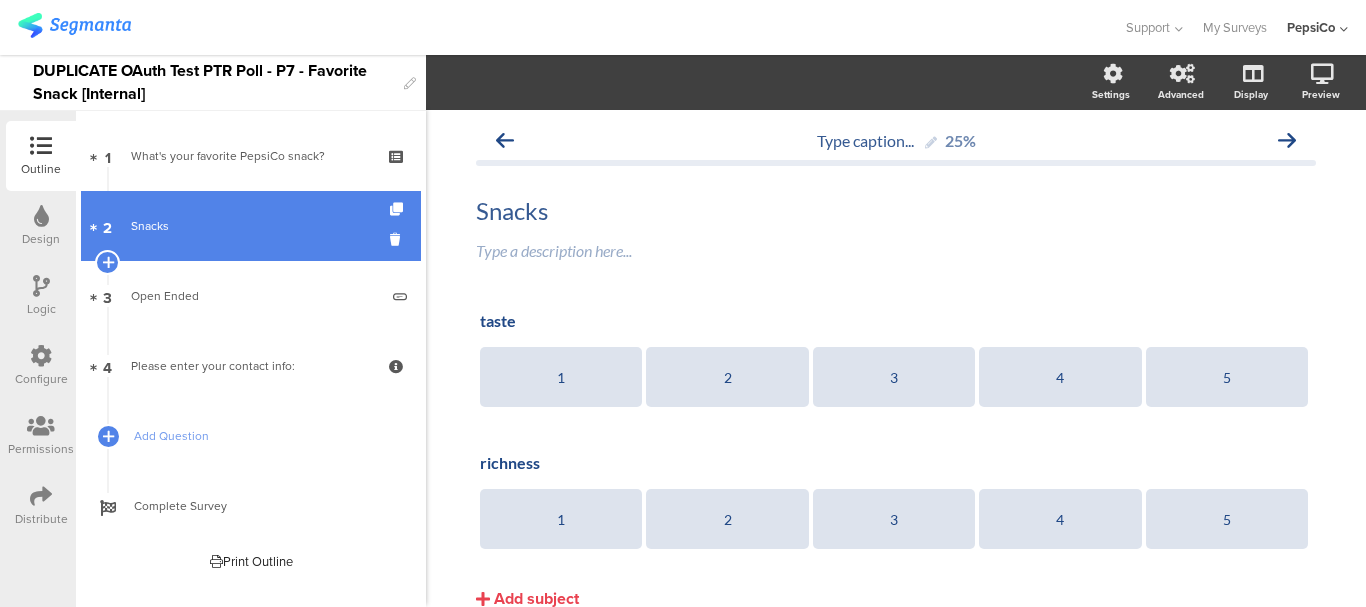 click on "Snacks" at bounding box center [250, 226] 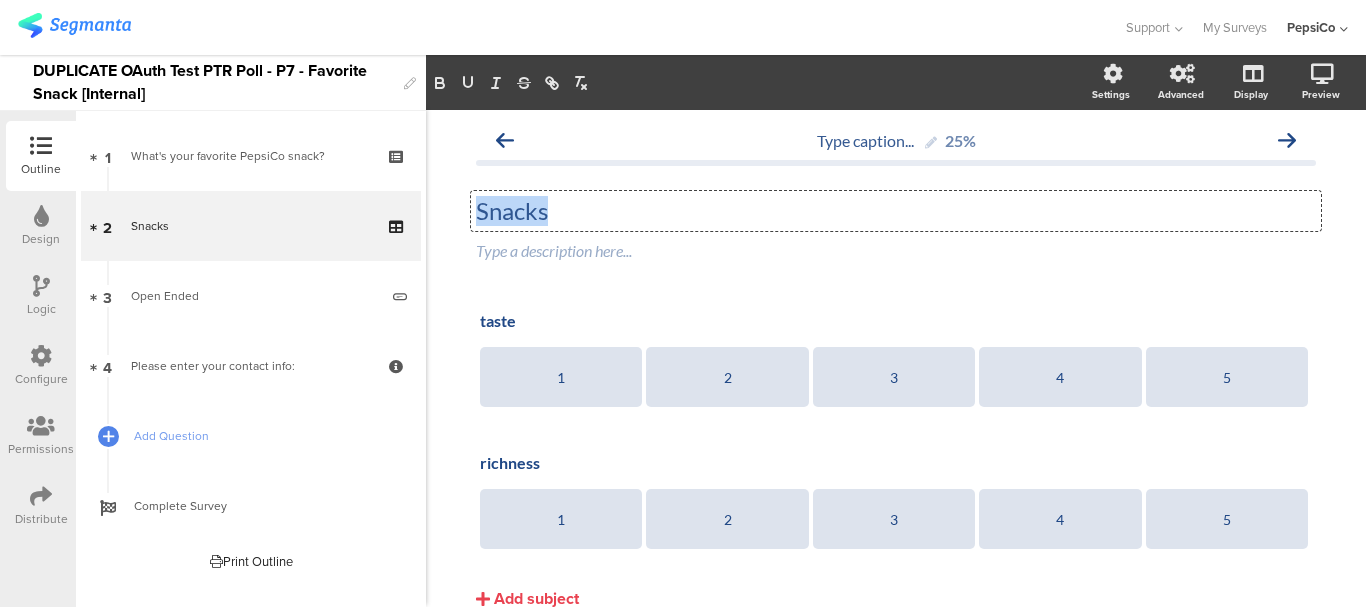 drag, startPoint x: 542, startPoint y: 215, endPoint x: 467, endPoint y: 214, distance: 75.00667 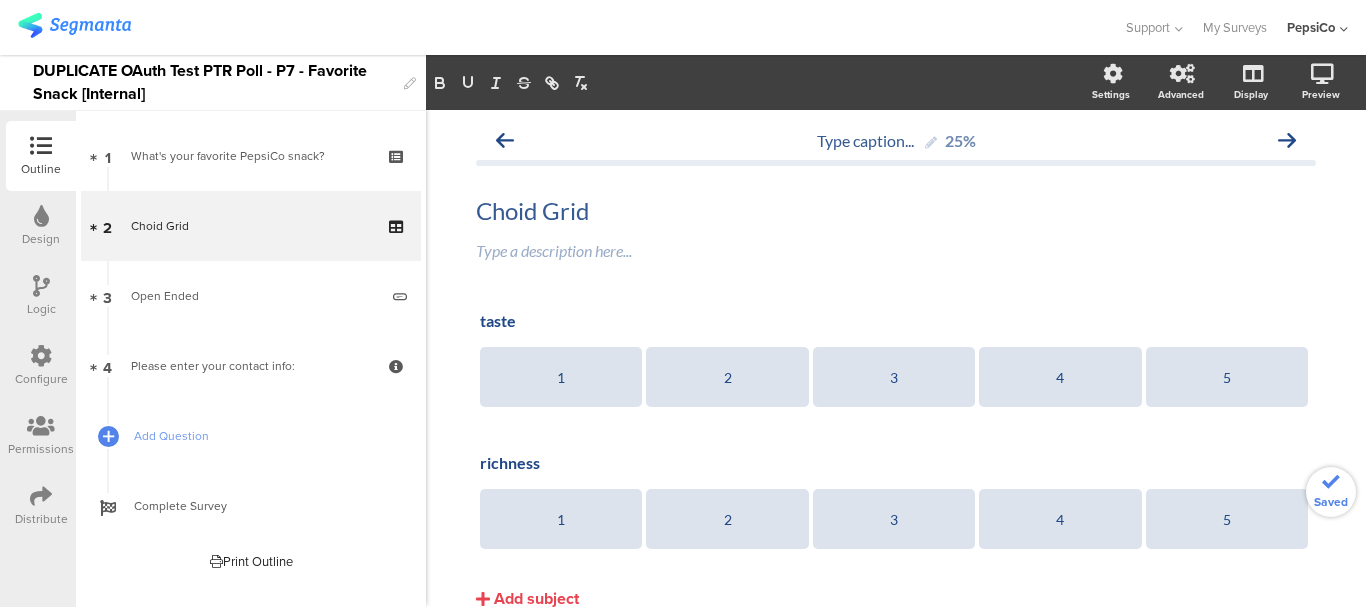drag, startPoint x: 504, startPoint y: 320, endPoint x: 464, endPoint y: 322, distance: 40.04997 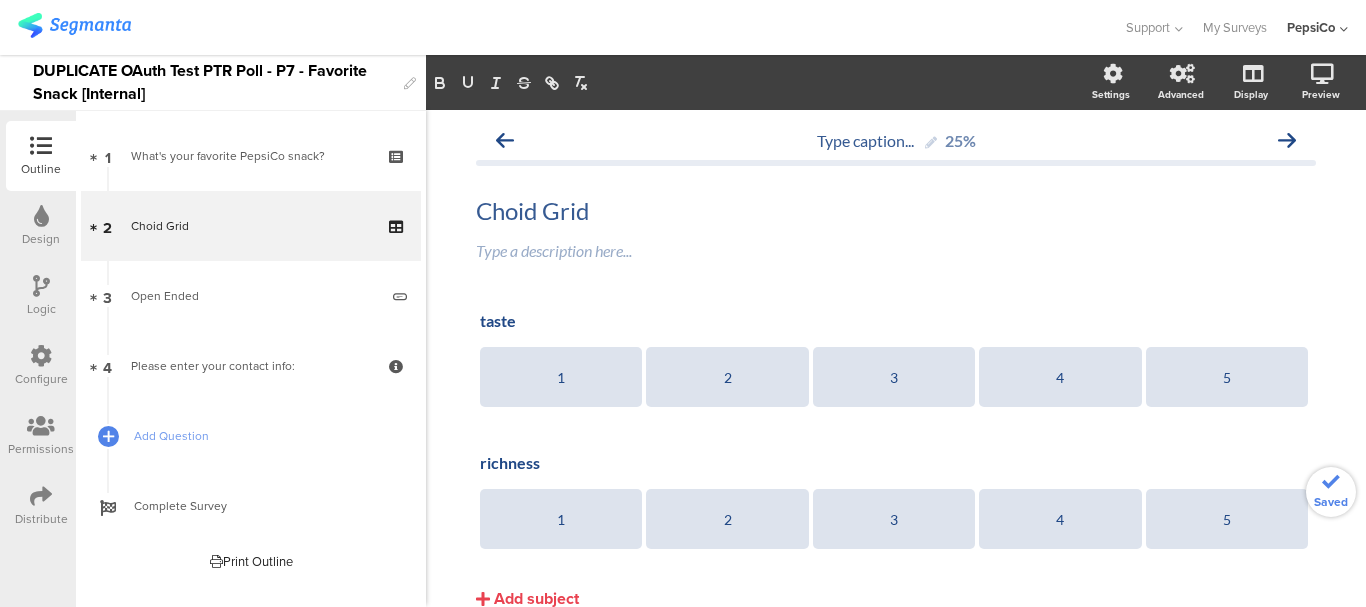 click on "Type caption...
25%
Choid Grid
Choid Grid
Type a description here...
taste
taste
taste
1
2
3" at bounding box center (896, 400) 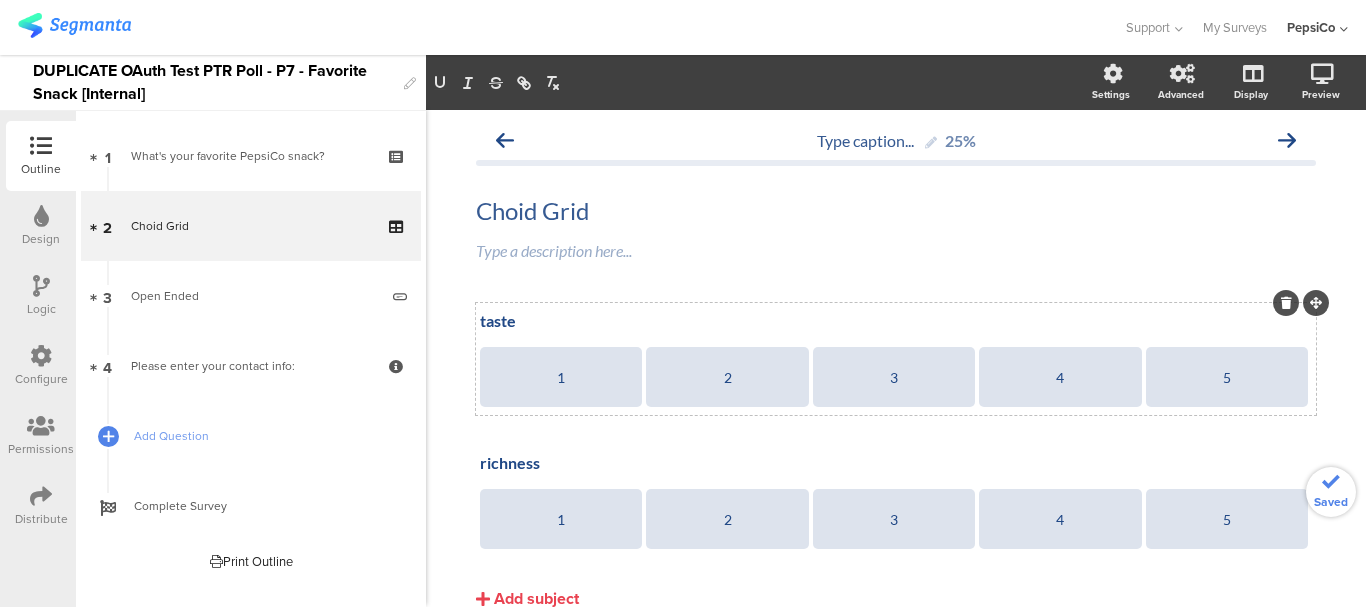 click on "taste" at bounding box center (896, 320) 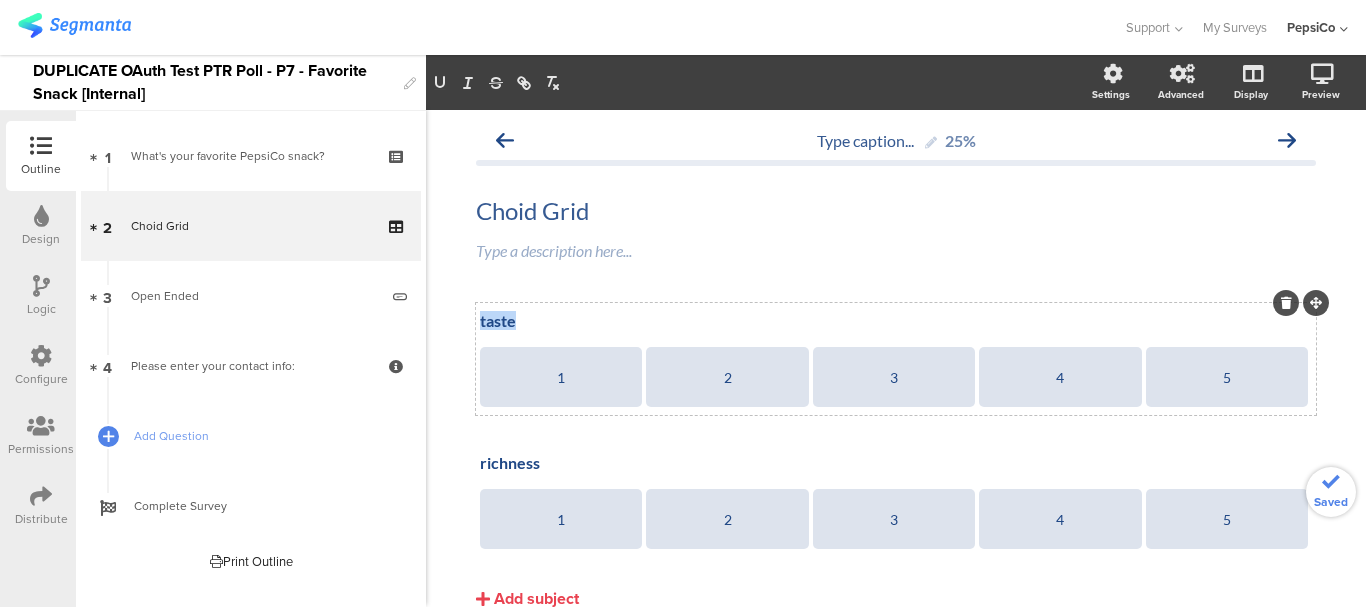 click on "taste" at bounding box center [896, 320] 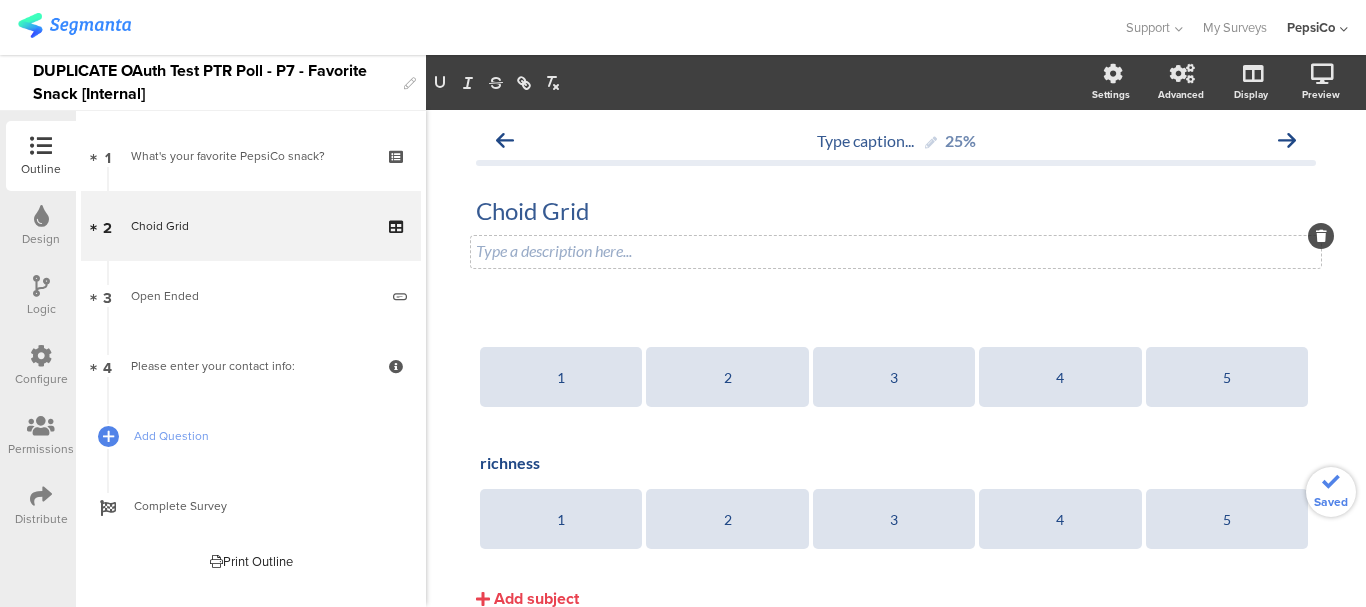 click on "Type a description here..." at bounding box center (896, 252) 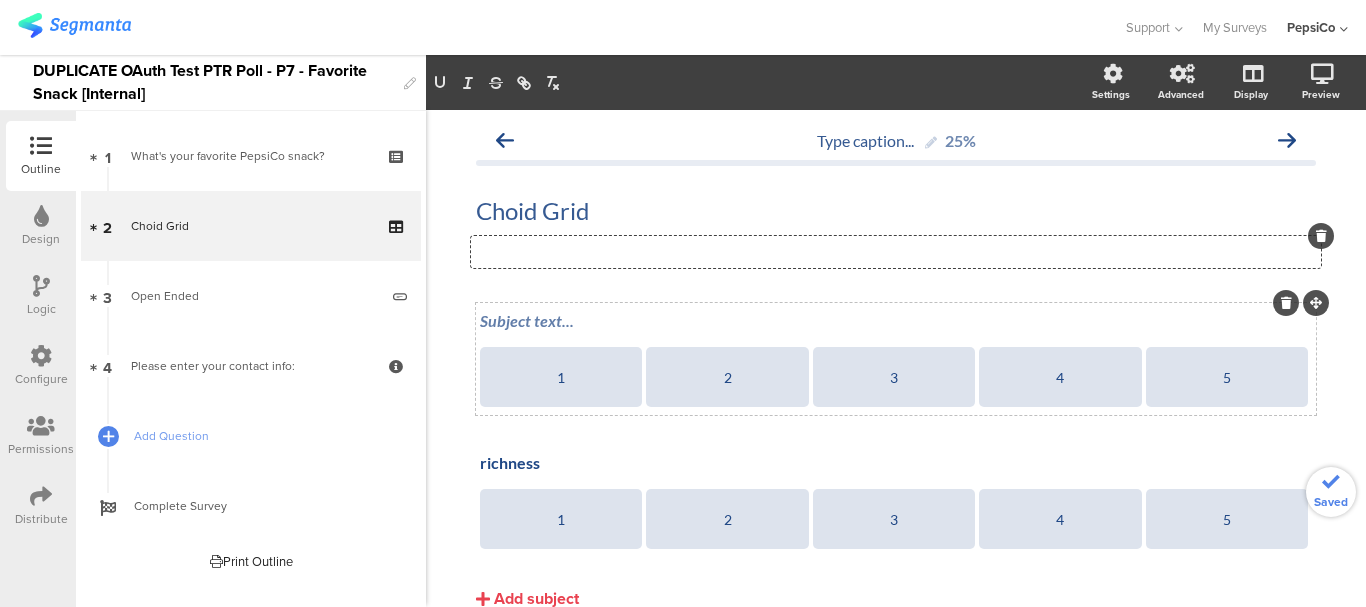 click on "Subject text..." at bounding box center [896, 320] 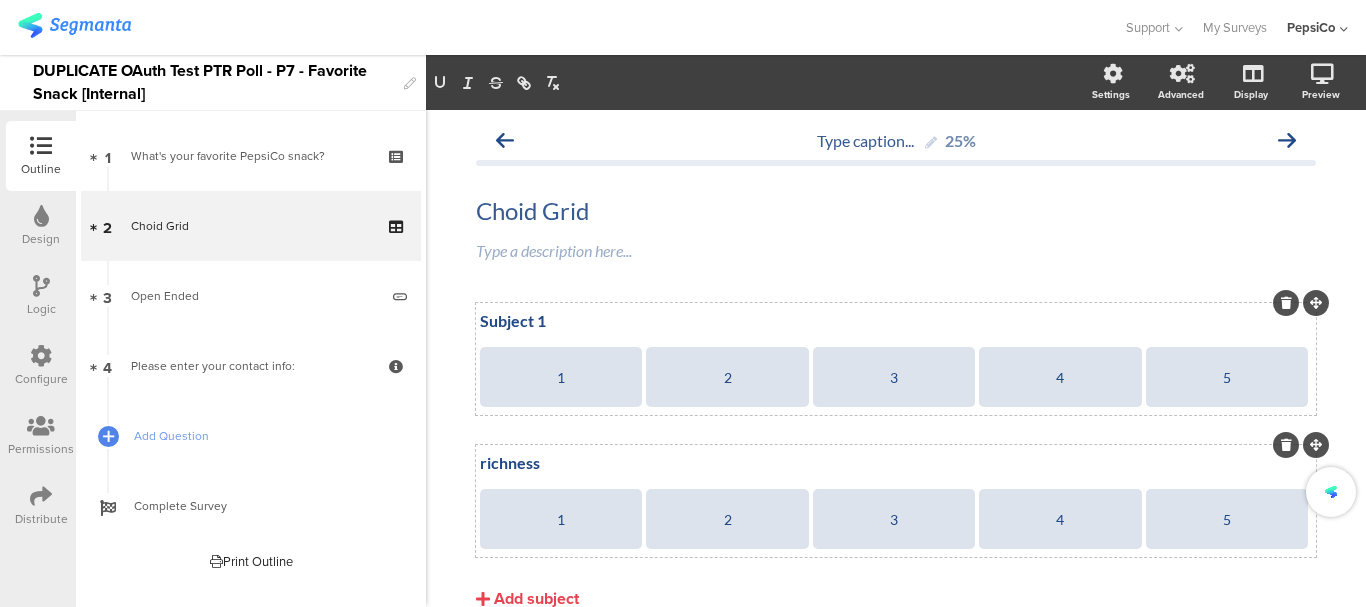 click on "richness
richness" at bounding box center (896, 464) 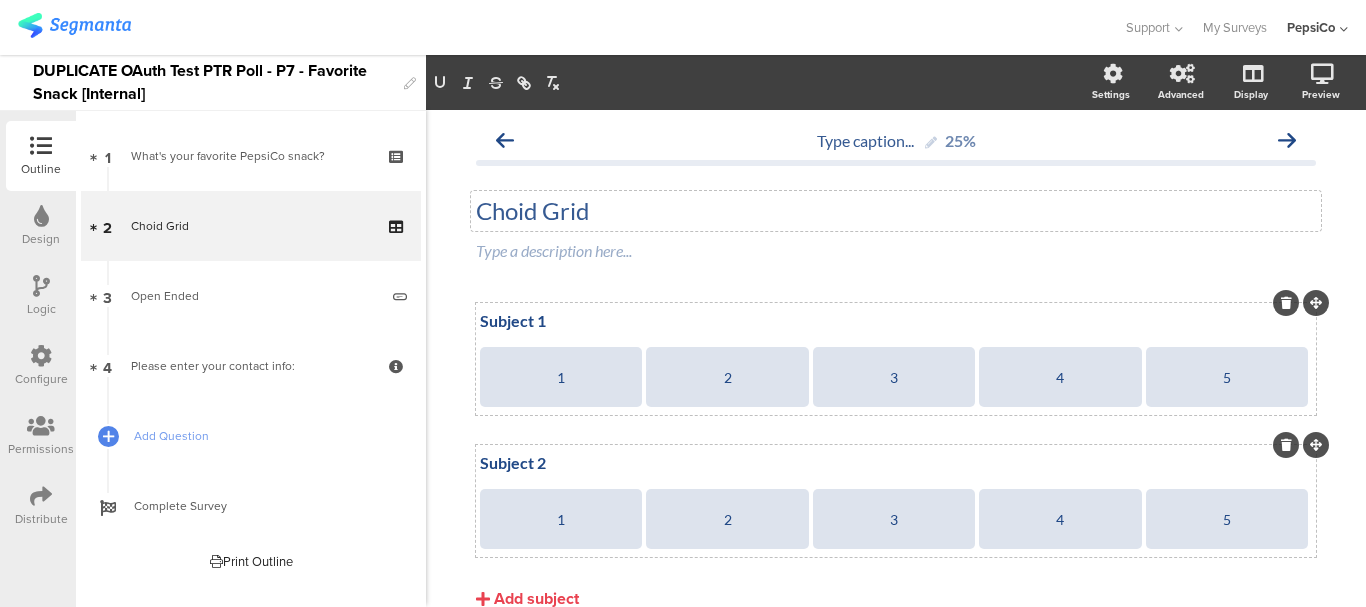 click on "Choid Grid
Choid Grid" at bounding box center [896, 211] 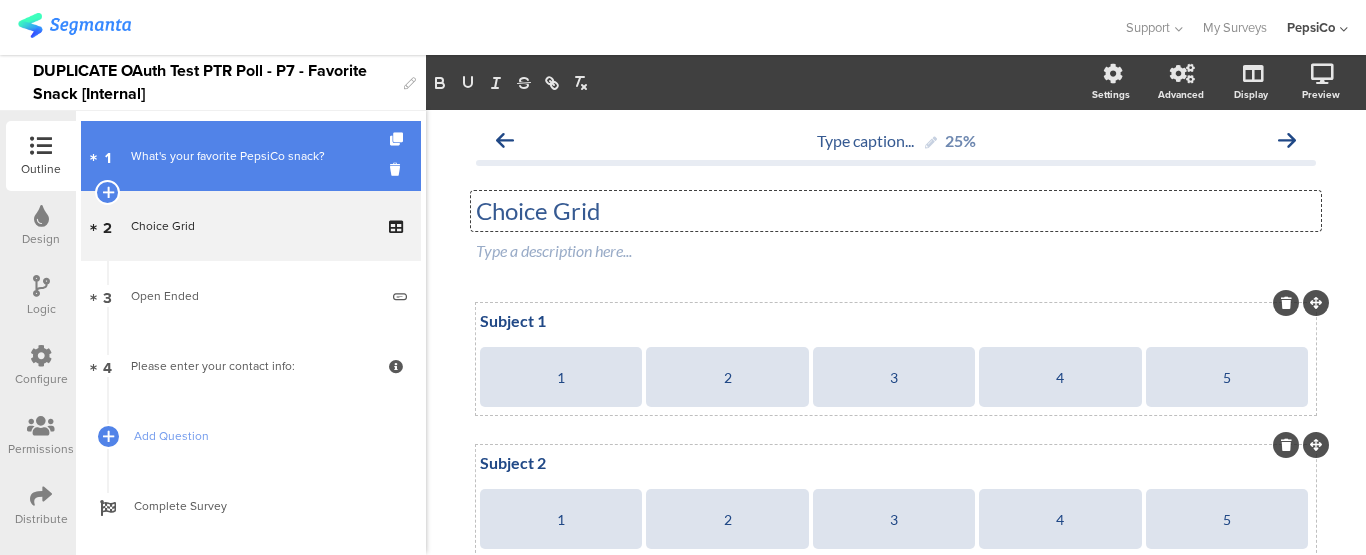 click on "What's your favorite PepsiCo snack?" at bounding box center [250, 156] 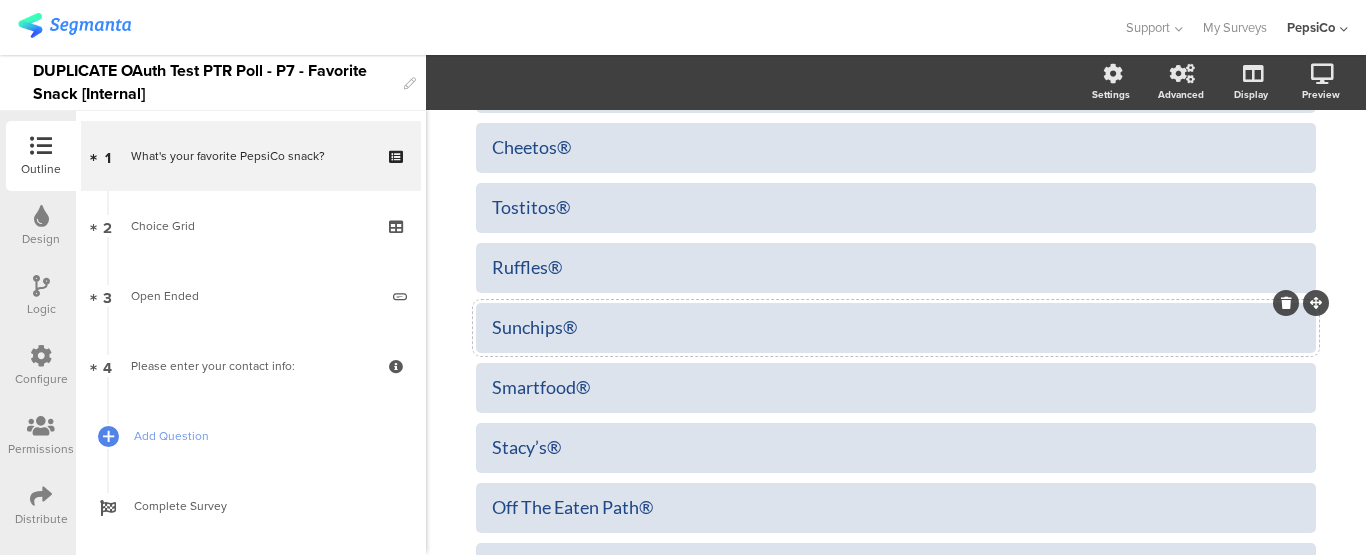 scroll, scrollTop: 0, scrollLeft: 0, axis: both 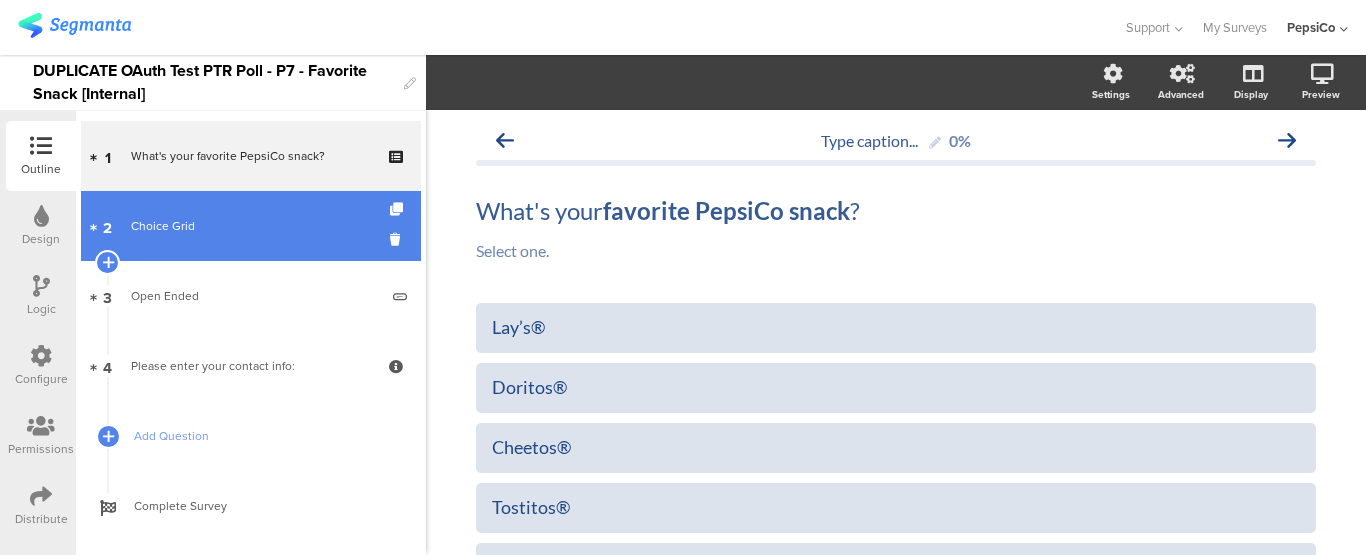 click on "2
Choice Grid" at bounding box center (251, 226) 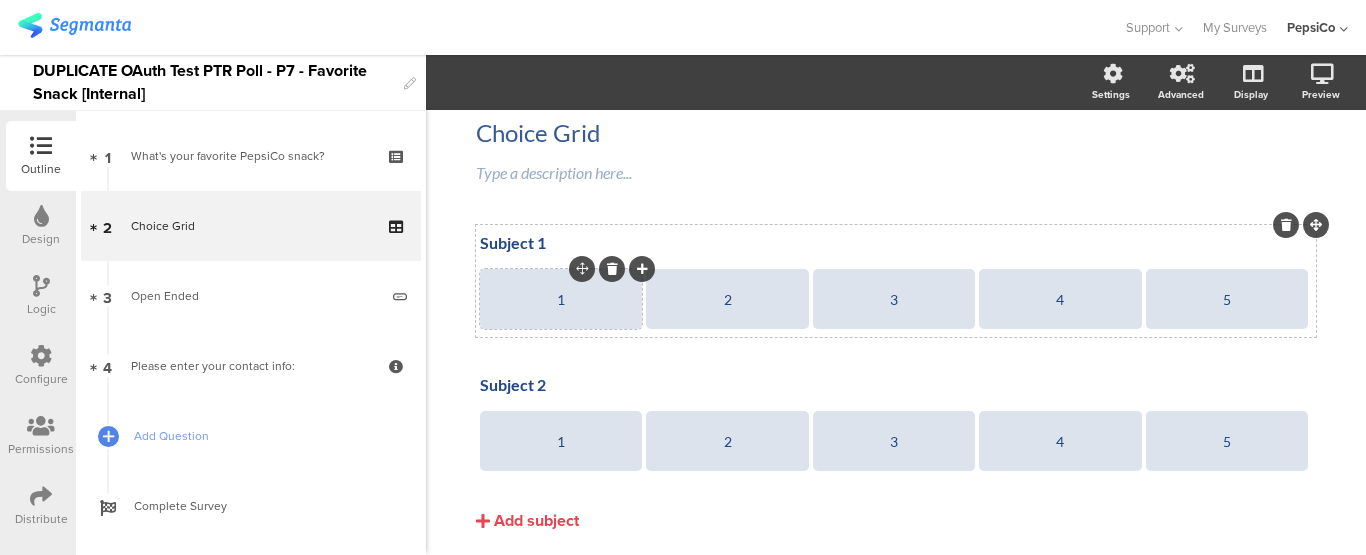 scroll, scrollTop: 134, scrollLeft: 0, axis: vertical 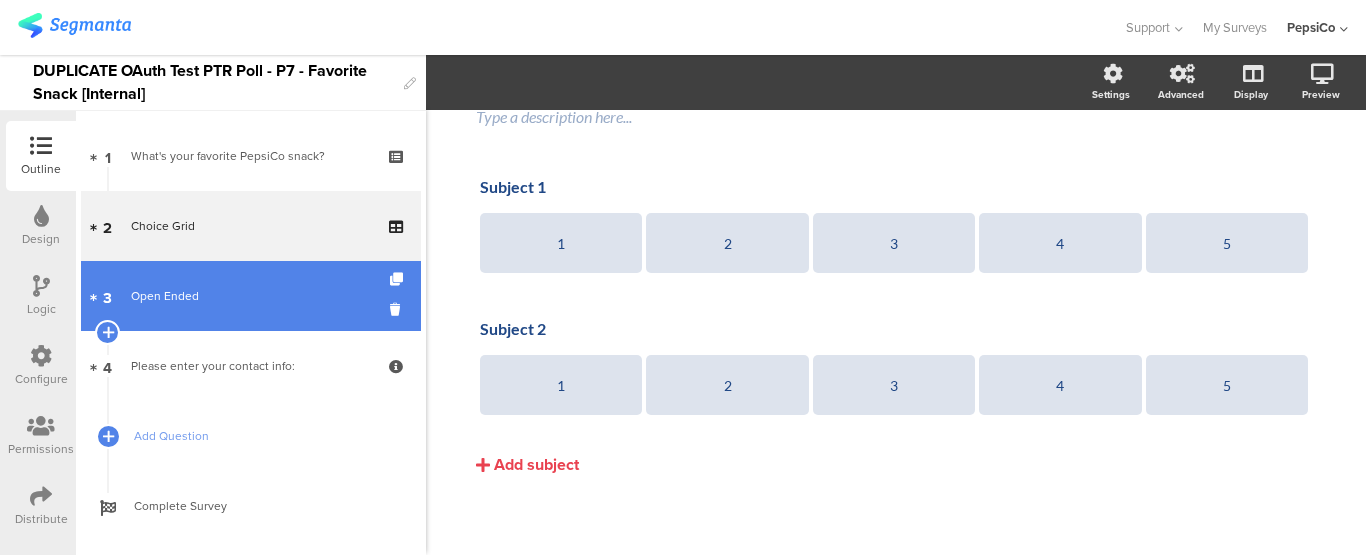 click on "Open Ended" at bounding box center (254, 296) 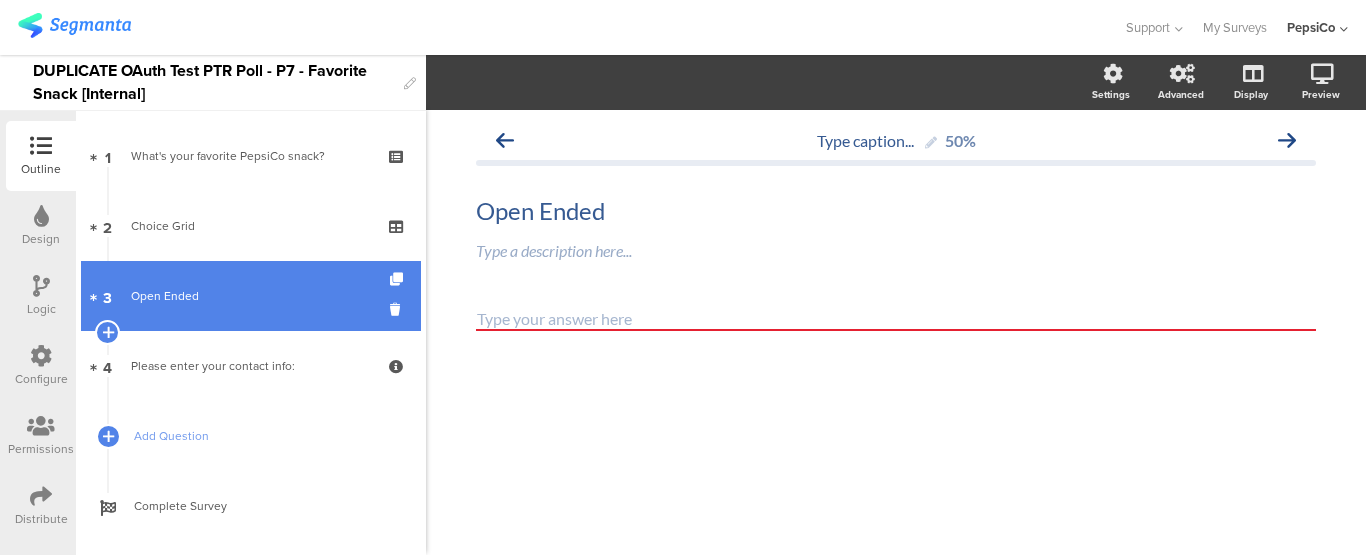 scroll, scrollTop: 0, scrollLeft: 0, axis: both 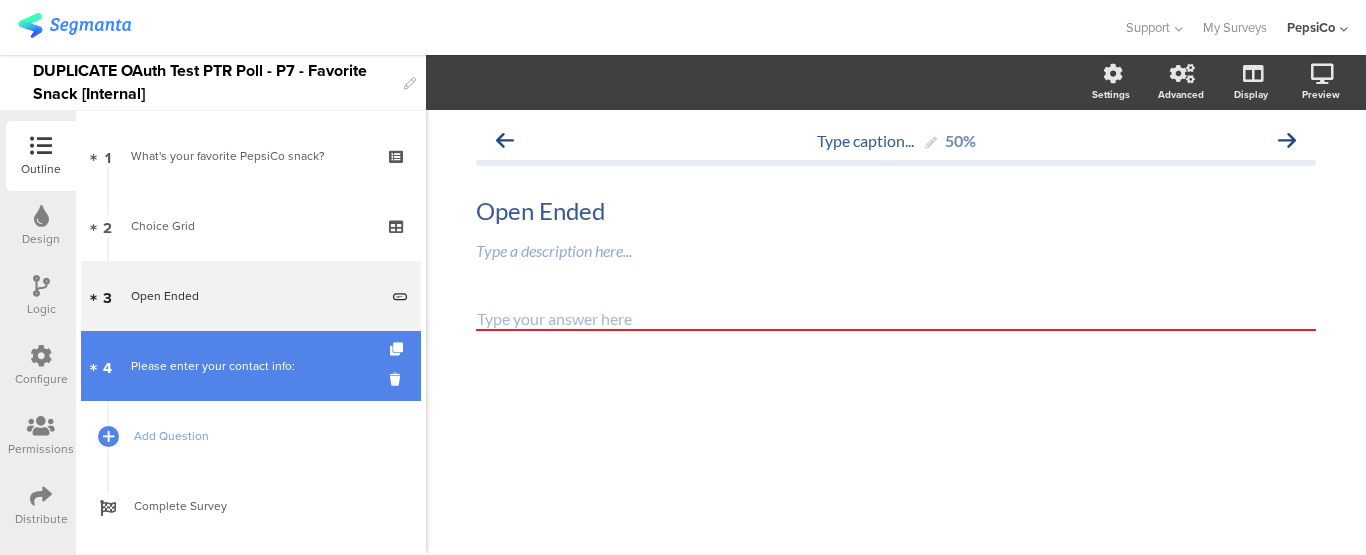 click on "Please enter your contact info:" at bounding box center (250, 366) 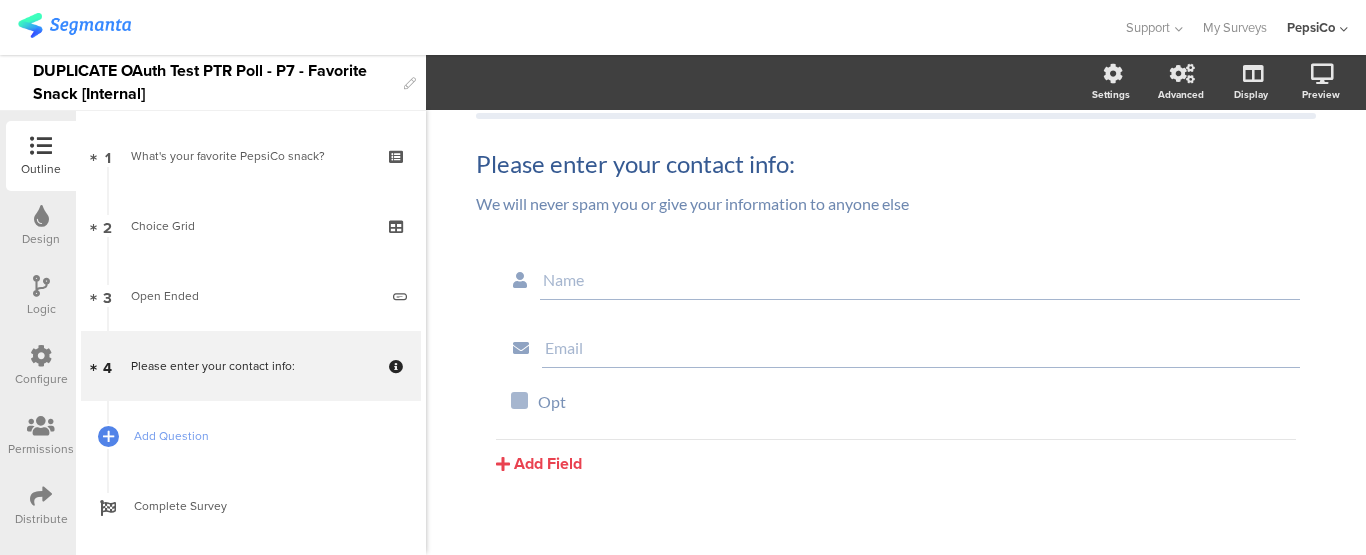 scroll, scrollTop: 71, scrollLeft: 0, axis: vertical 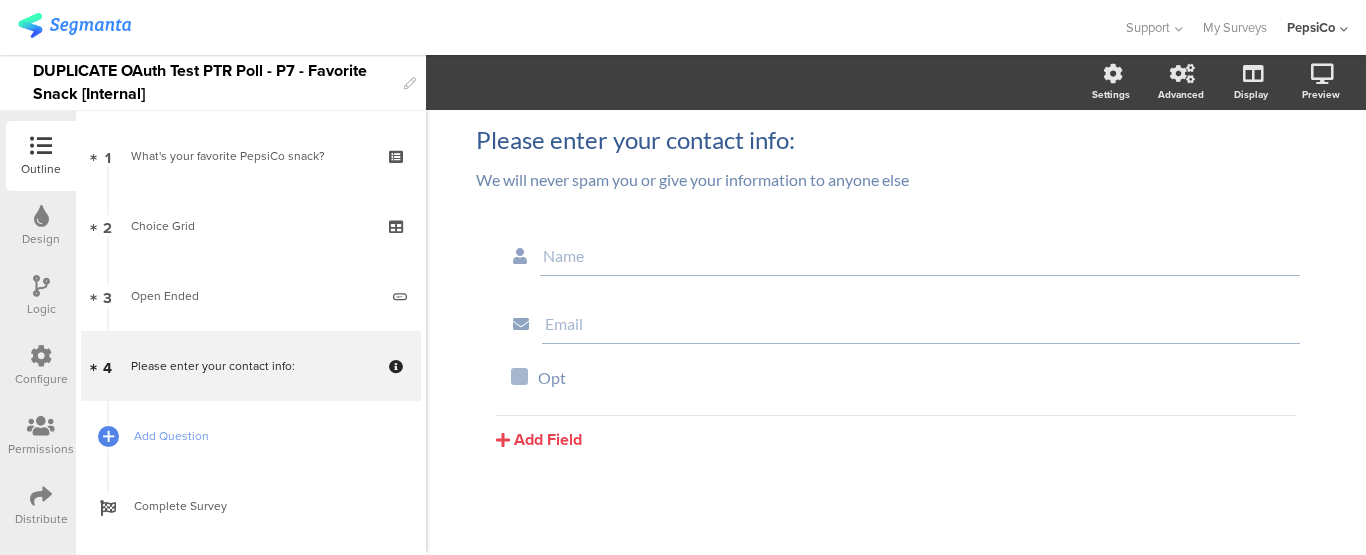click at bounding box center [41, 356] 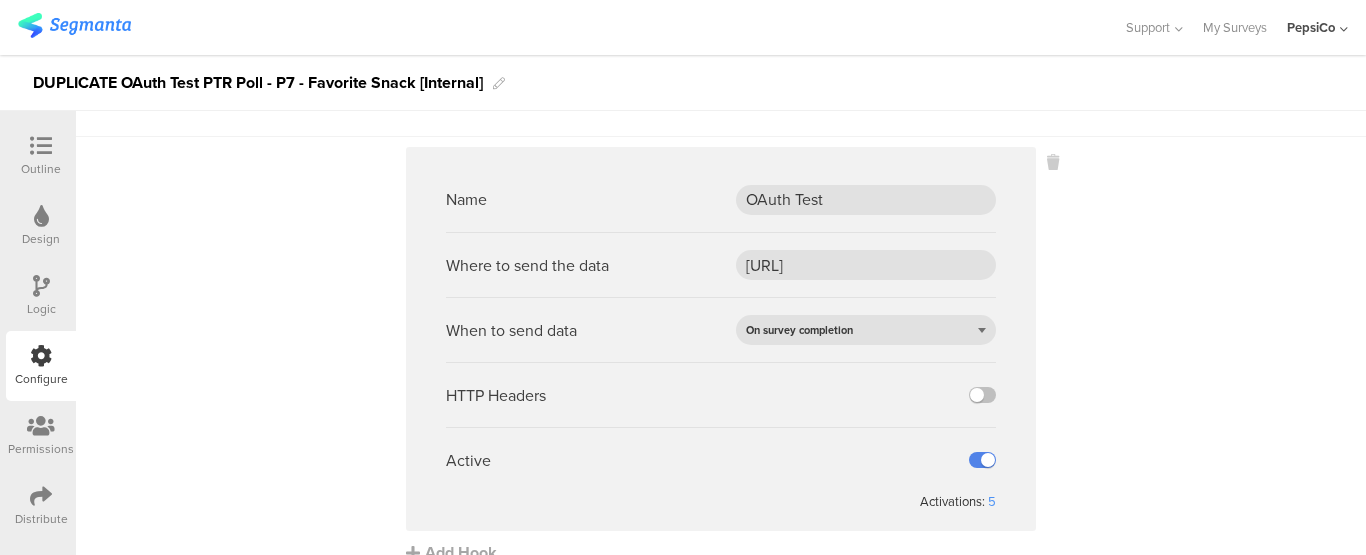scroll, scrollTop: 82, scrollLeft: 0, axis: vertical 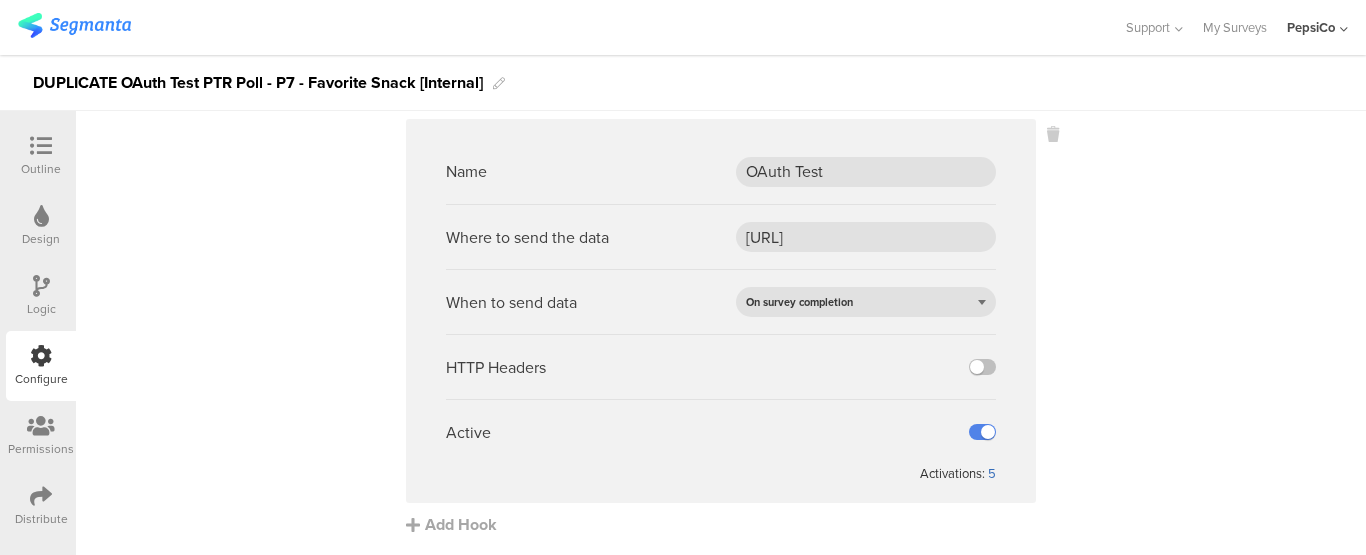 click on "5" at bounding box center [992, 473] 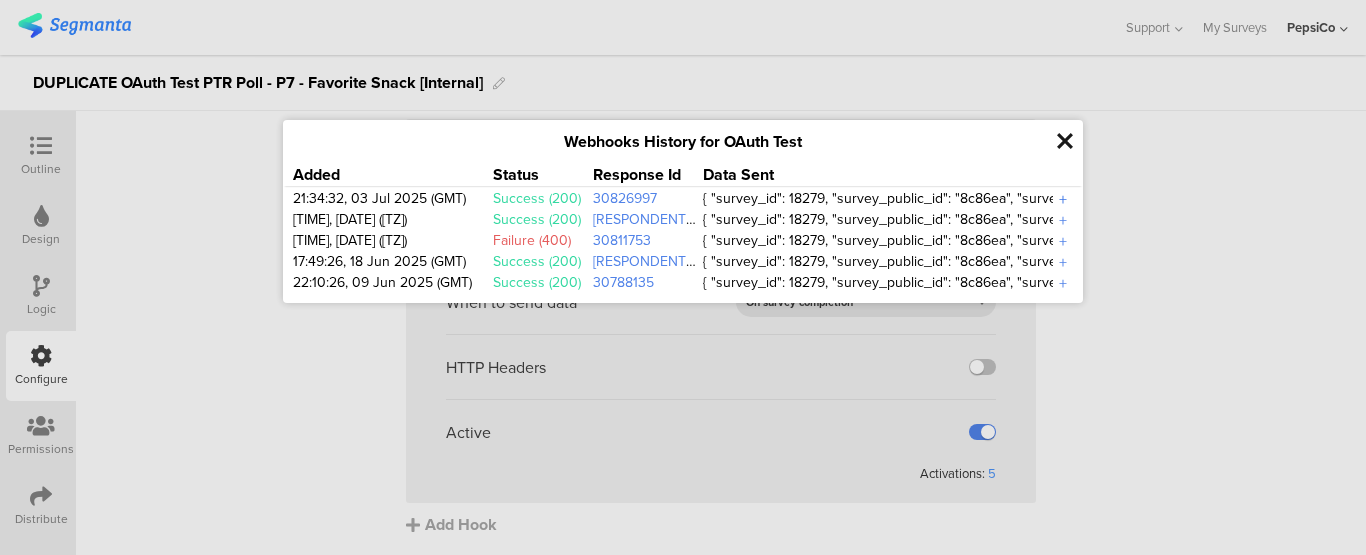 click on "+" at bounding box center (1063, 199) 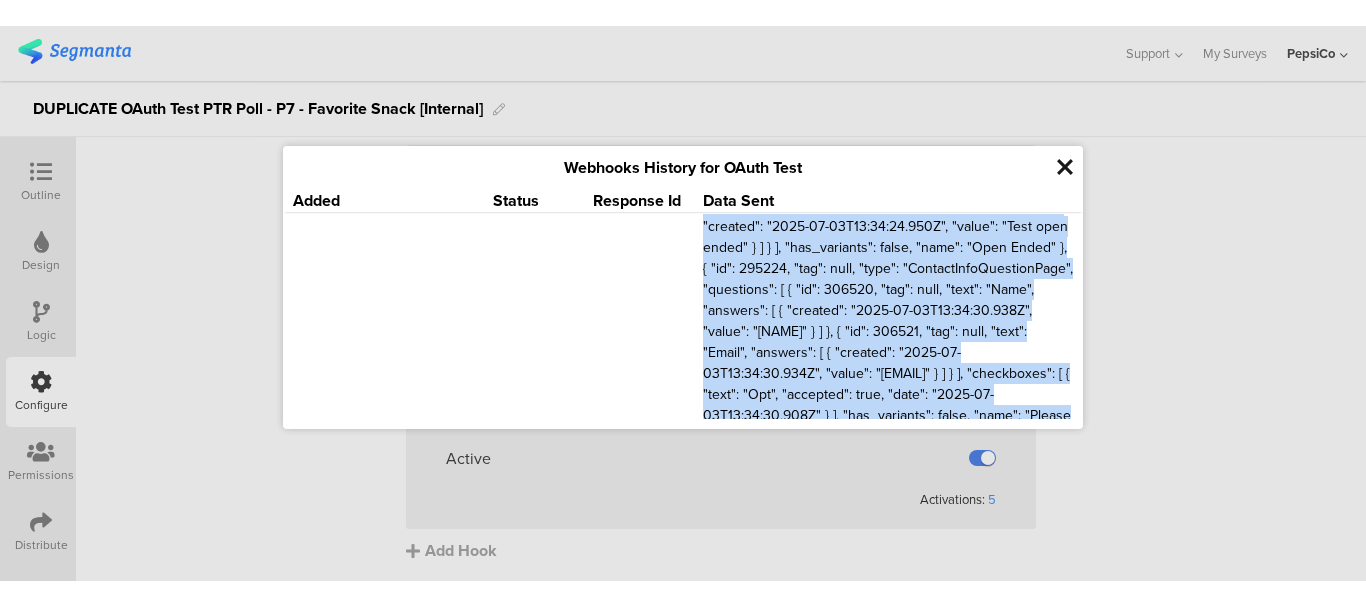 scroll, scrollTop: 580, scrollLeft: 0, axis: vertical 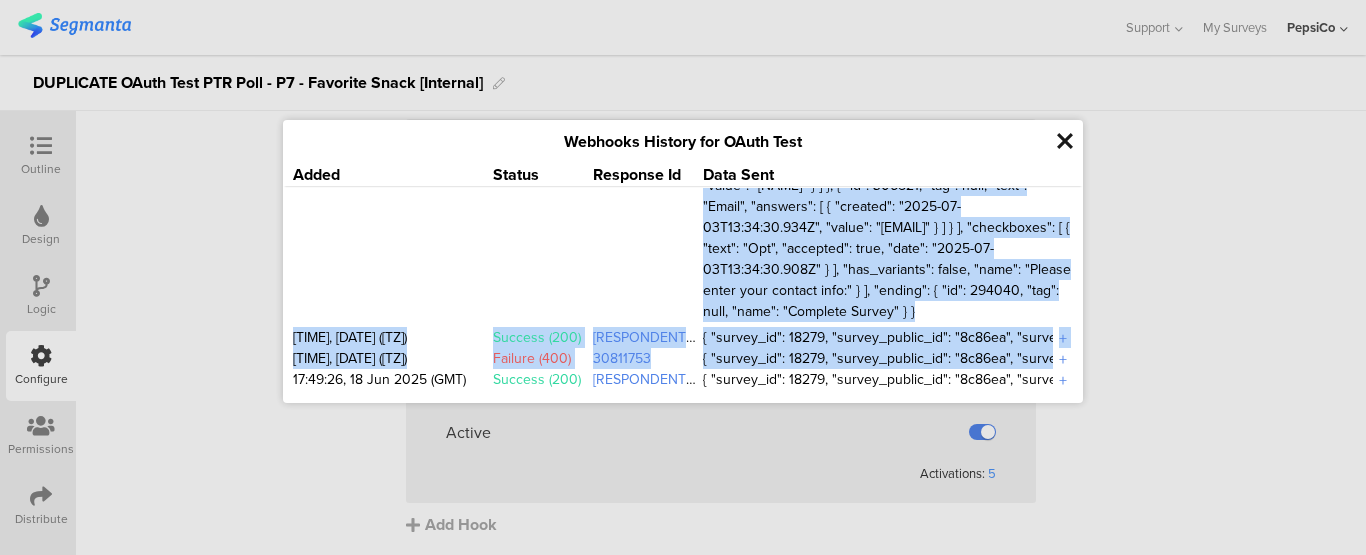 drag, startPoint x: 703, startPoint y: 202, endPoint x: 1017, endPoint y: 301, distance: 329.237 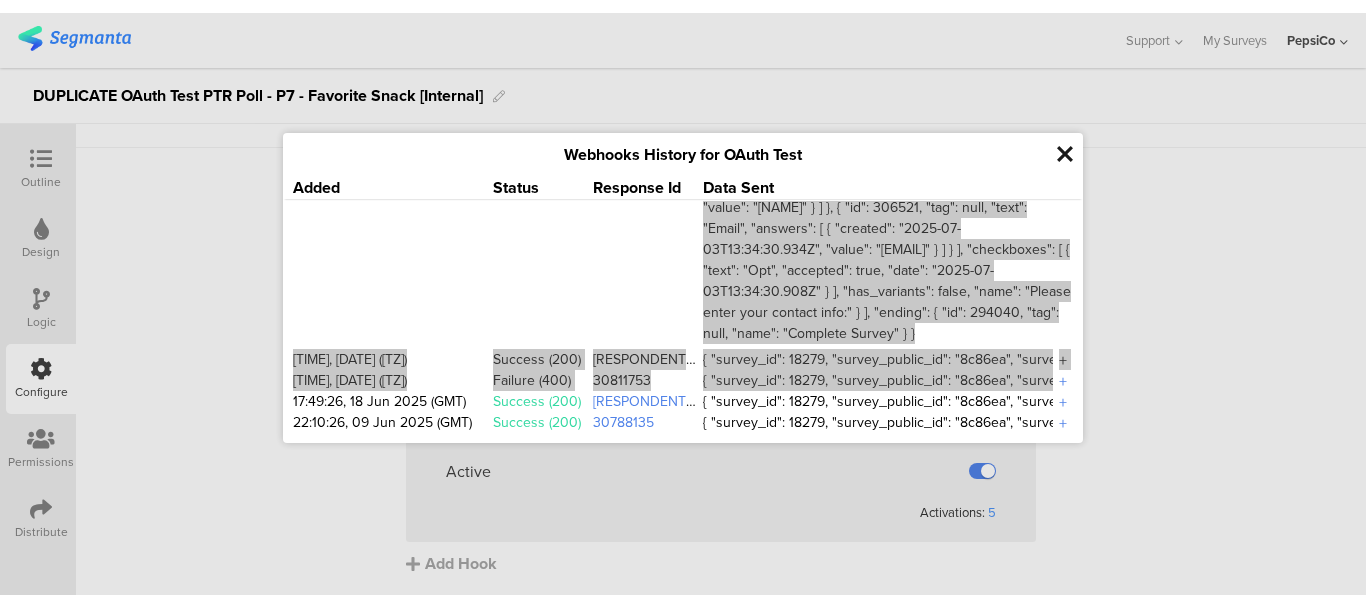scroll, scrollTop: 30, scrollLeft: 0, axis: vertical 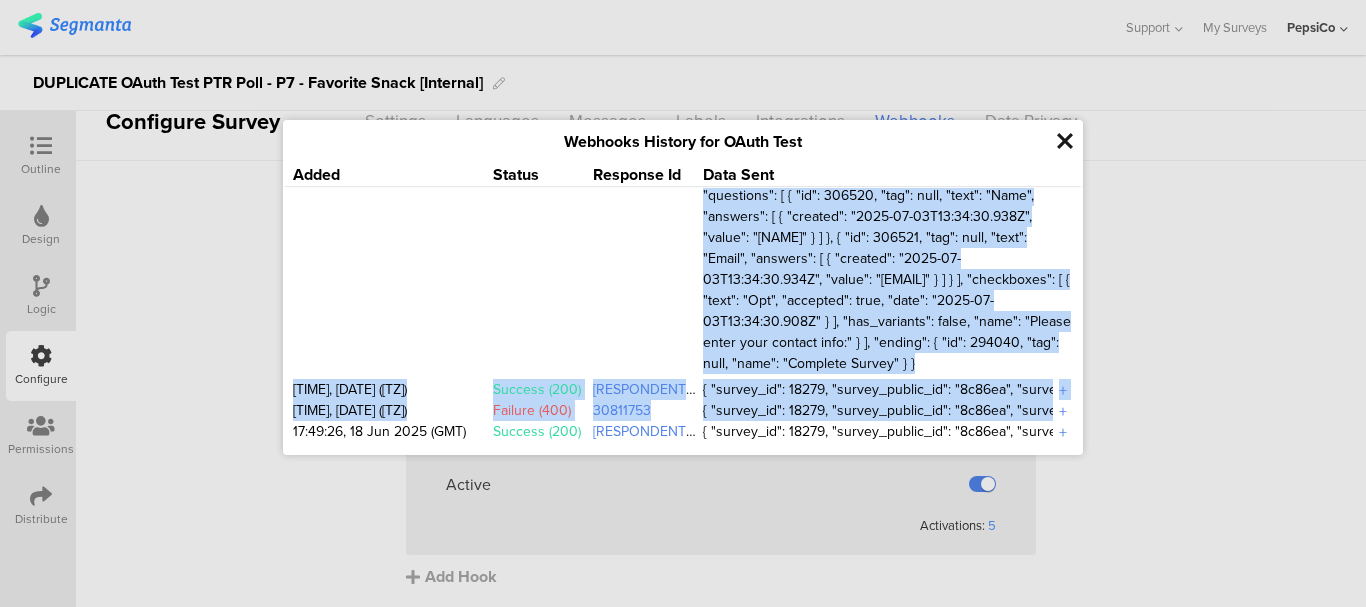 copy on "{
"survey_id": 18279,
"survey_public_id": "8c86ea",
"survey_name": "DUPLICATE OAuth Test PTR Poll - P7 - Favorite Snack [Internal]",
"custom_params": {
"email": "test5@segmanta.com",
"profile_ID": "testqwerty"
},
"respondent_session_id": 30826997,
"results": [
{
"id": 294039,
"tag": null,
"type": "ChoicesQuestionPage",
"questions": [
{
"id": 305290,
"tag": "favorite_beverage",
"text": "What's your favorite PepsiCo snack?",
"answers": [
{
"created": "2025-07-03T13:34:17.107Z",
"item": {
"id": 971979,
"tag": null,
"name": "Frito-Lay® Variety Packs"
},
"comment": null
}
]
}
],
"has_variants": false,
"name": "What's your favorite PepsiCo snack?"
},
{
"id": 295221,
"tag": null,
"type": "ItemMatrixQuestionPage",
"questions"..." 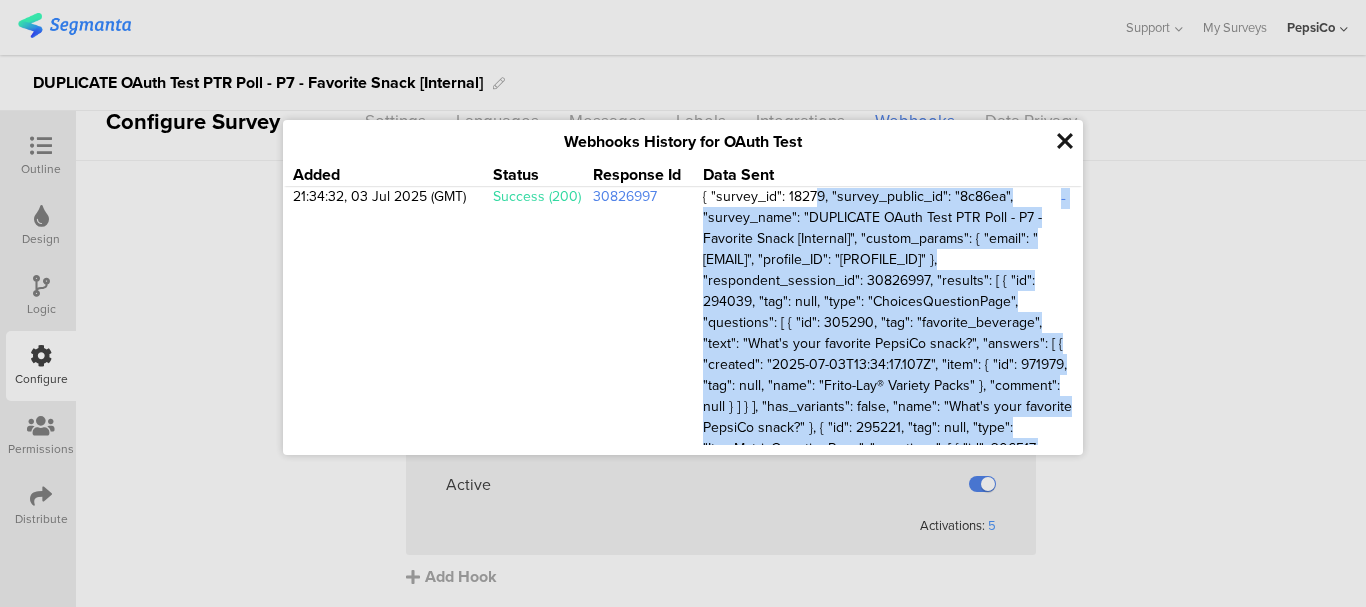 scroll, scrollTop: 0, scrollLeft: 0, axis: both 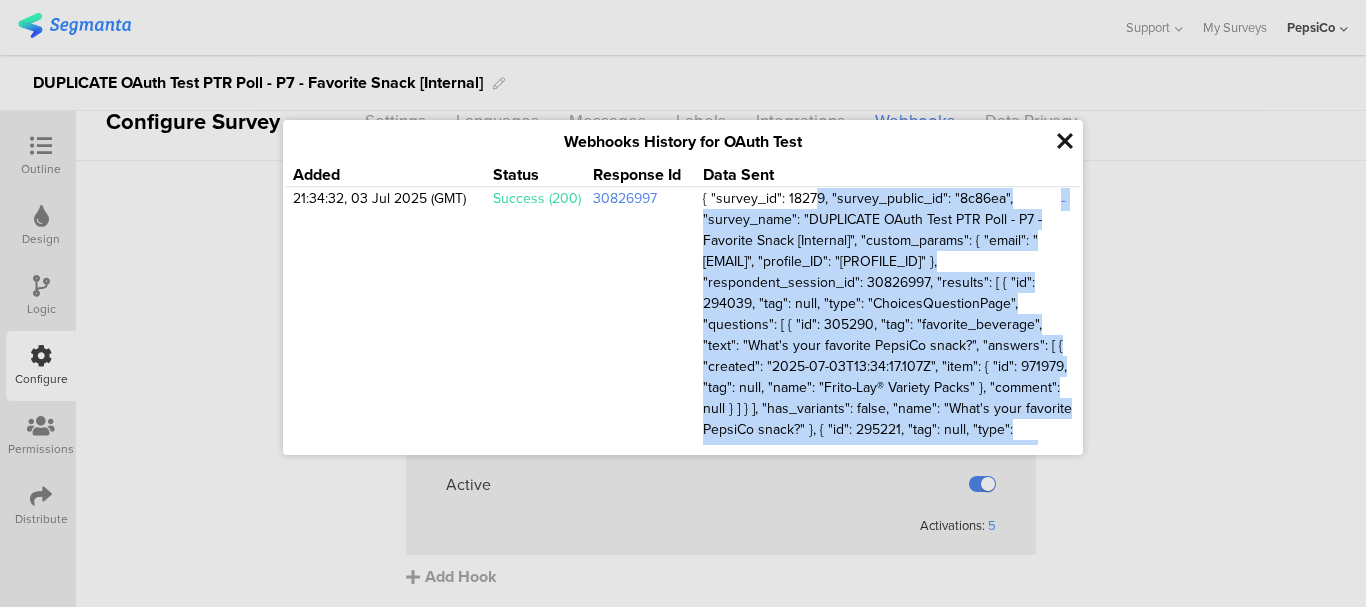 copy on "{
"survey_id": 18279,
"survey_public_id": "8c86ea",
"survey_name": "DUPLICATE OAuth Test PTR Poll - P7 - Favorite Snack [Internal]",
"custom_params": {
"email": "test5@segmanta.com",
"profile_ID": "testqwerty"
},
"respondent_session_id": 30826997,
"results": [
{
"id": 294039,
"tag": null,
"type": "ChoicesQuestionPage",
"questions": [
{
"id": 305290,
"tag": "favorite_beverage",
"text": "What's your favorite PepsiCo snack?",
"answers": [
{
"created": "2025-07-03T13:34:17.107Z",
"item": {
"id": 971979,
"tag": null,
"name": "Frito-Lay® Variety Packs"
},
"comment": null
}
]
}
],
"has_variants": false,
"name": "What's your favorite PepsiCo snack?"
},
{
"id": 295221,
"tag": null,
"type": "ItemMatrixQuestionPage",
"questions"..." 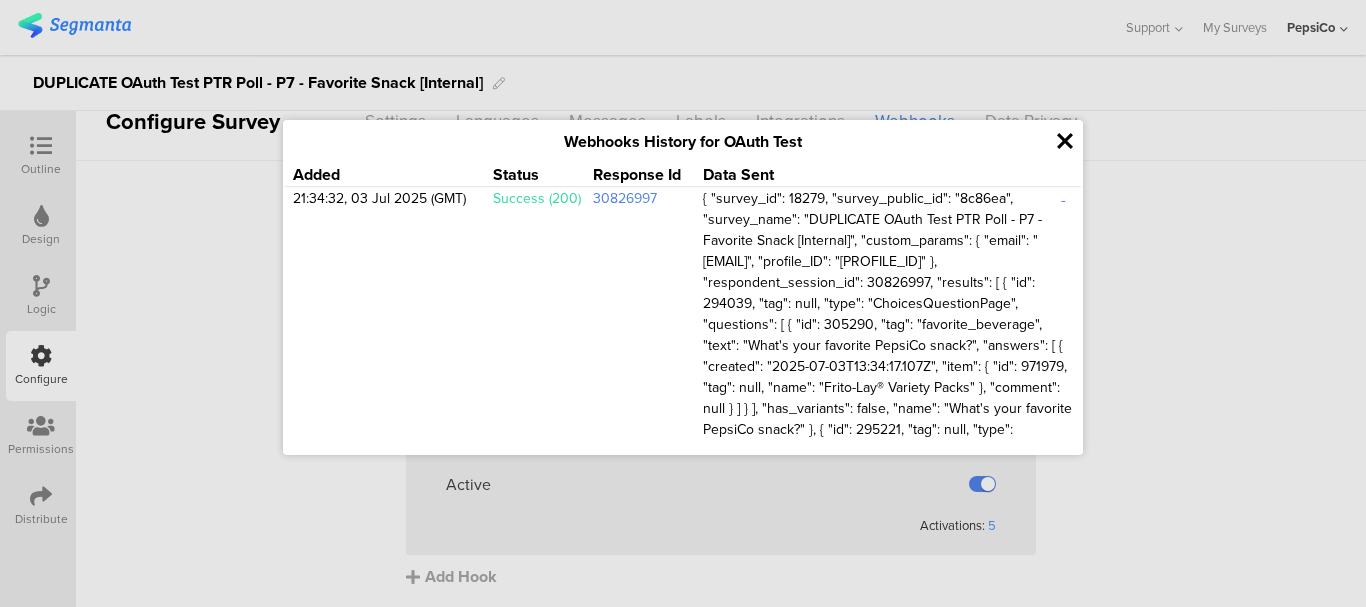 click at bounding box center (1065, 141) 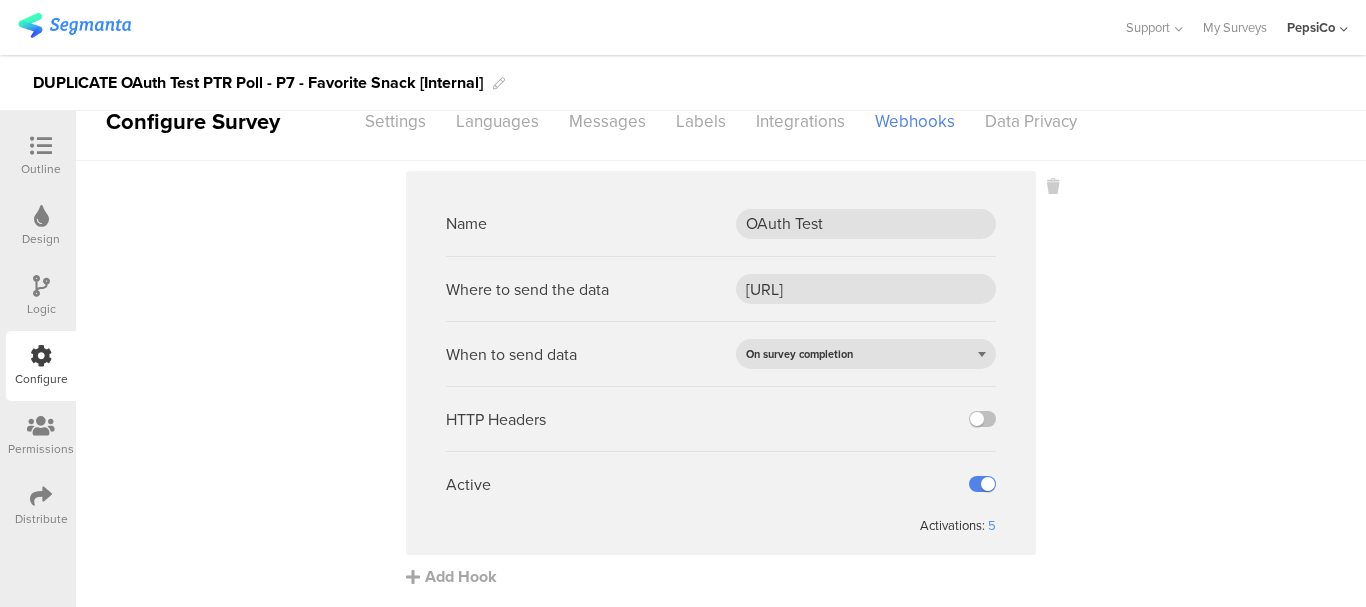 click on "Outline" at bounding box center [41, 156] 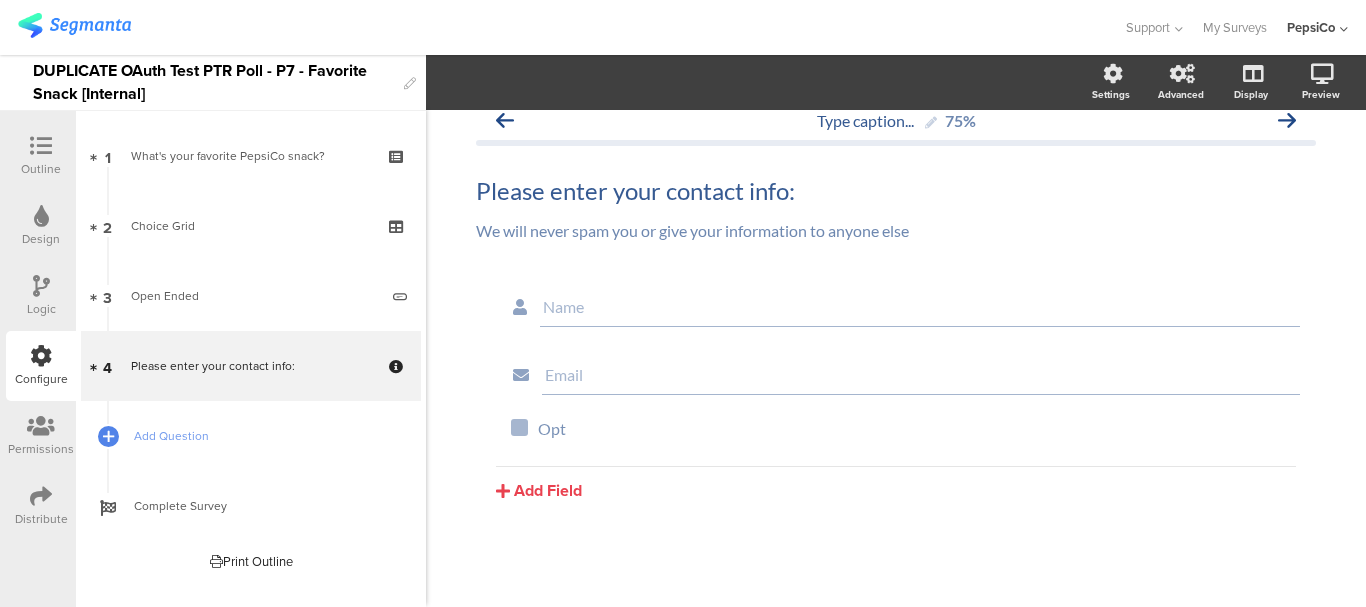 scroll, scrollTop: 20, scrollLeft: 0, axis: vertical 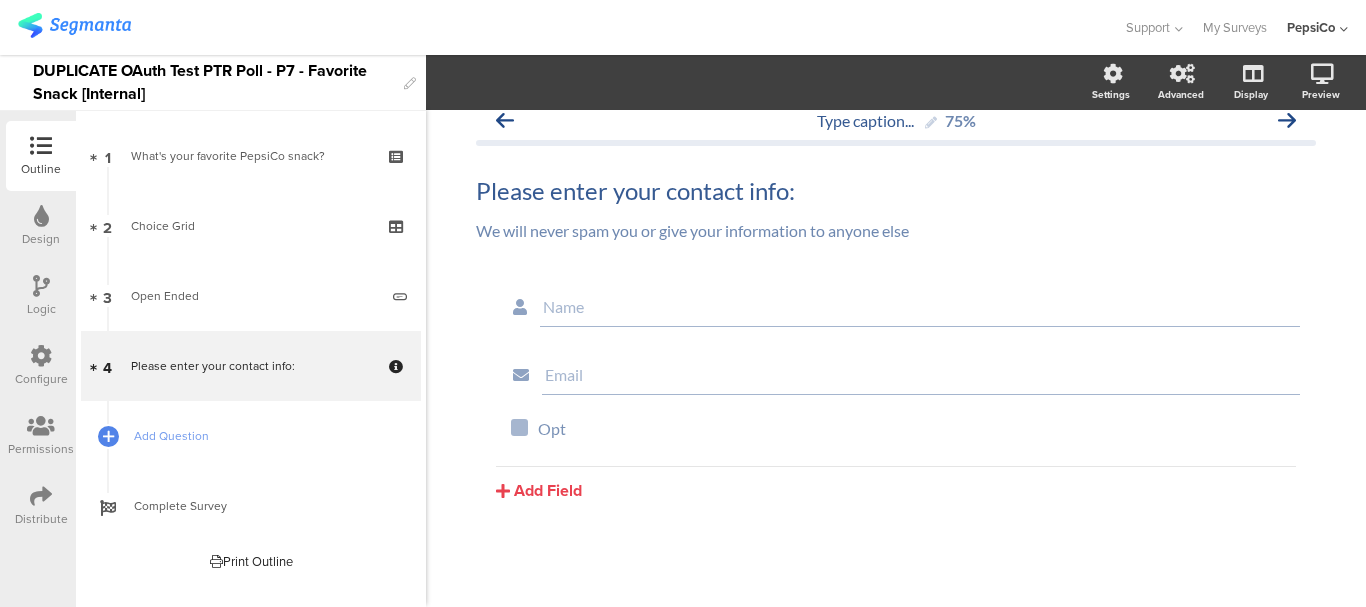 click on "Distribute" at bounding box center [41, 506] 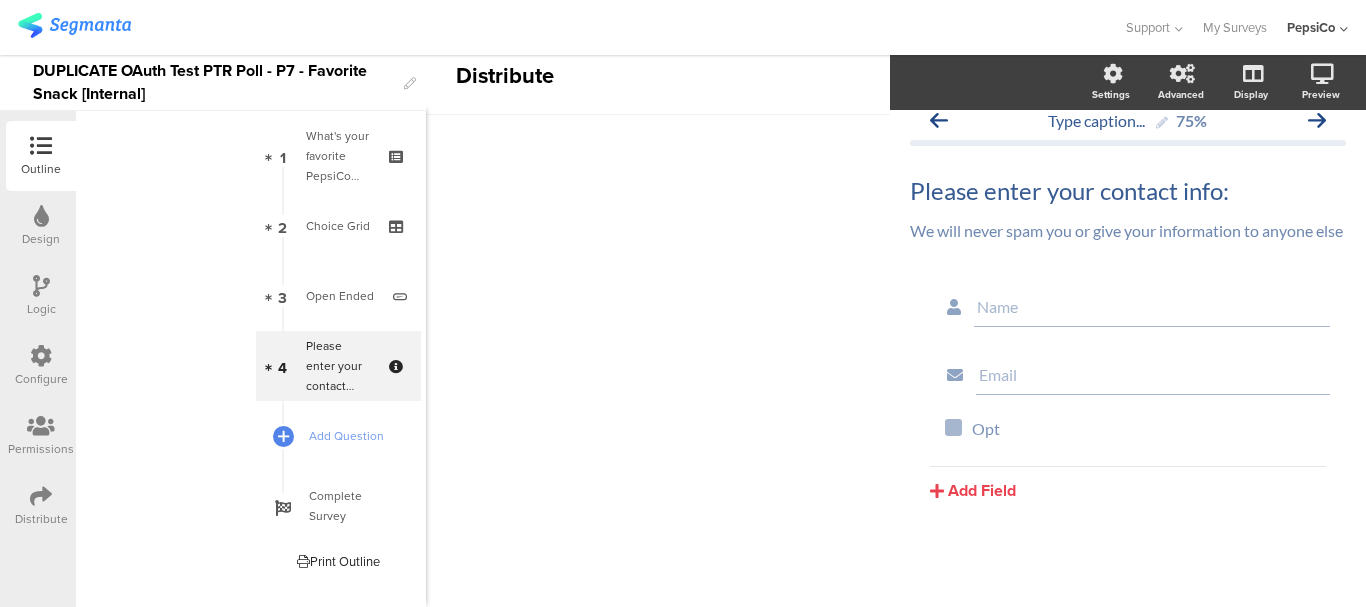 scroll, scrollTop: 0, scrollLeft: 0, axis: both 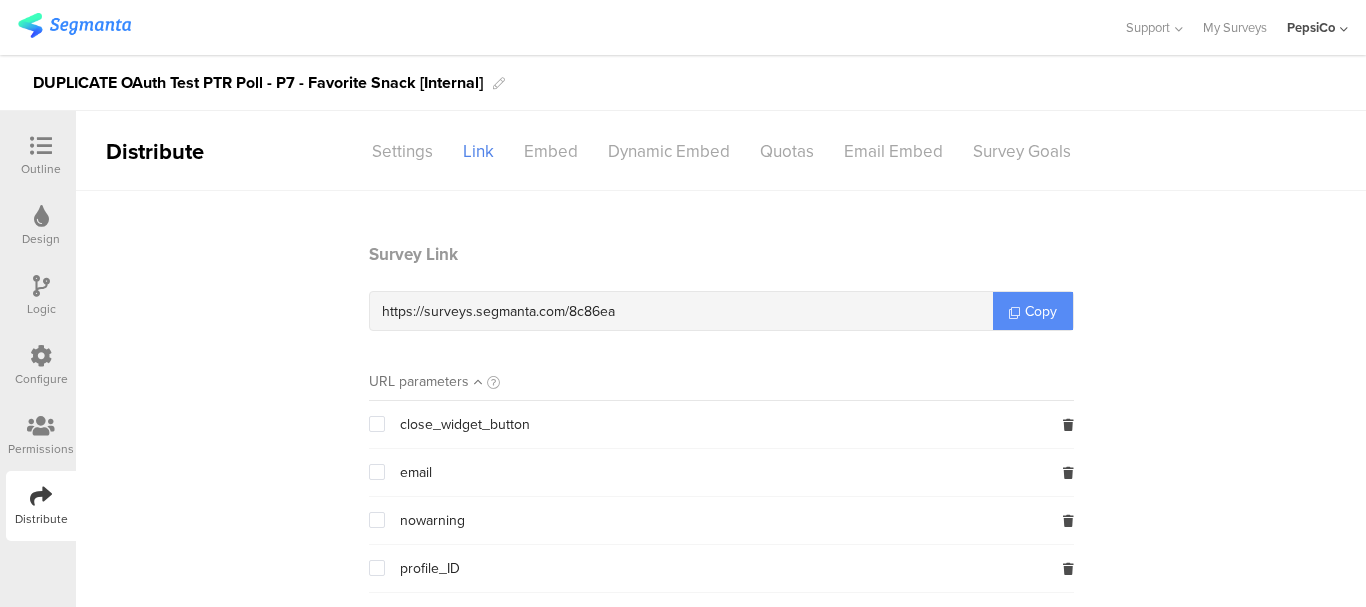 click on "Copy" at bounding box center [1041, 311] 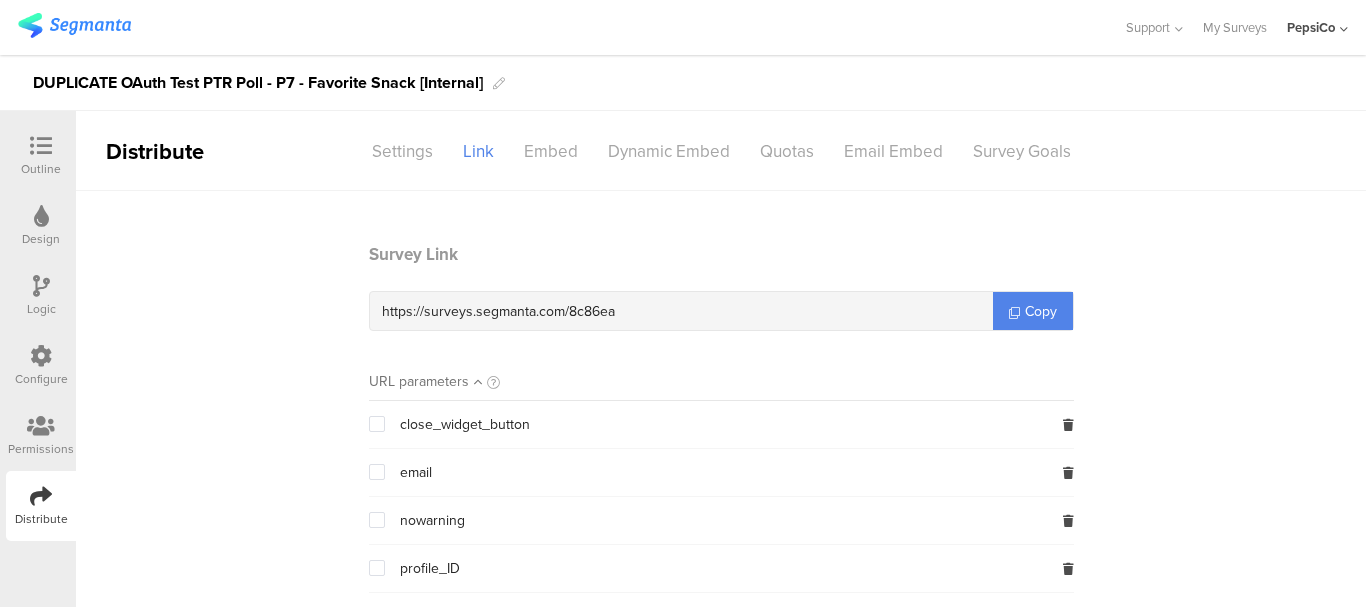 click at bounding box center [41, 146] 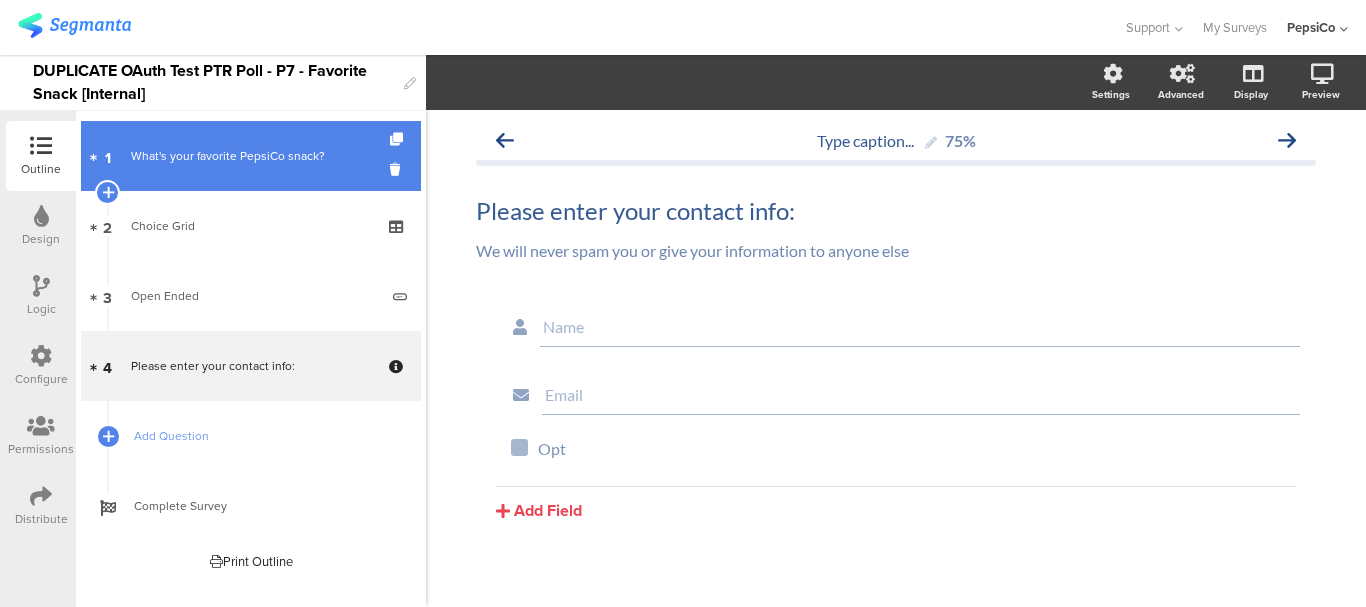 click on "What's your favorite PepsiCo snack?" at bounding box center [250, 156] 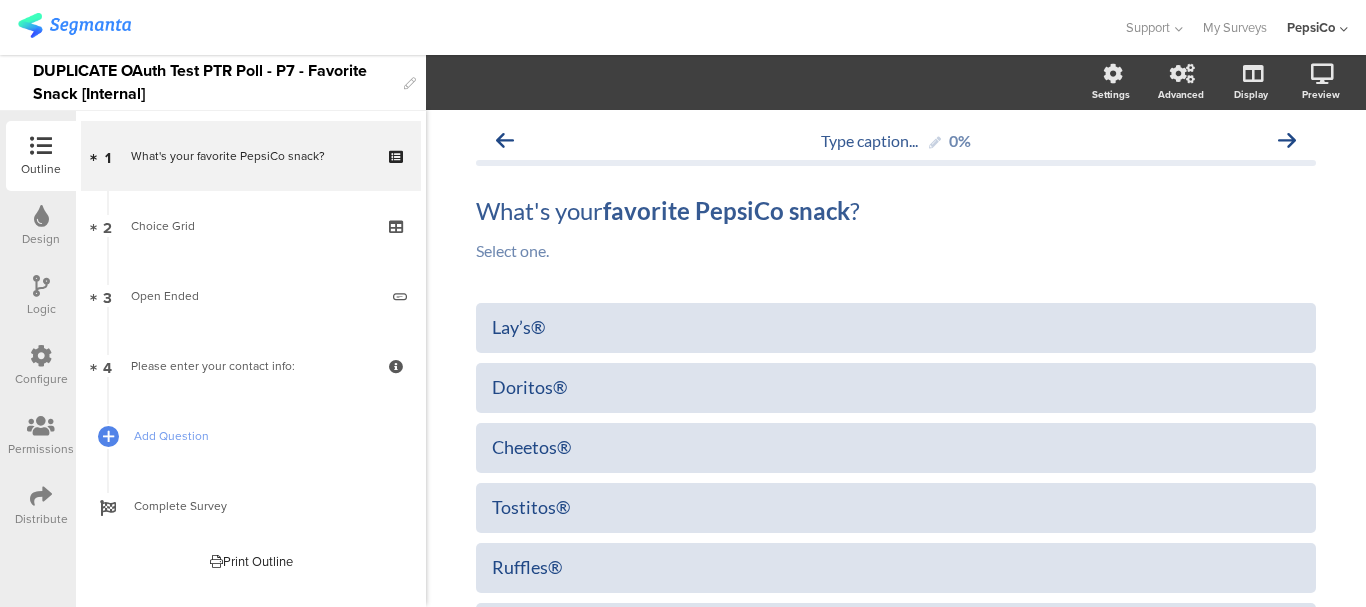 click at bounding box center [41, 426] 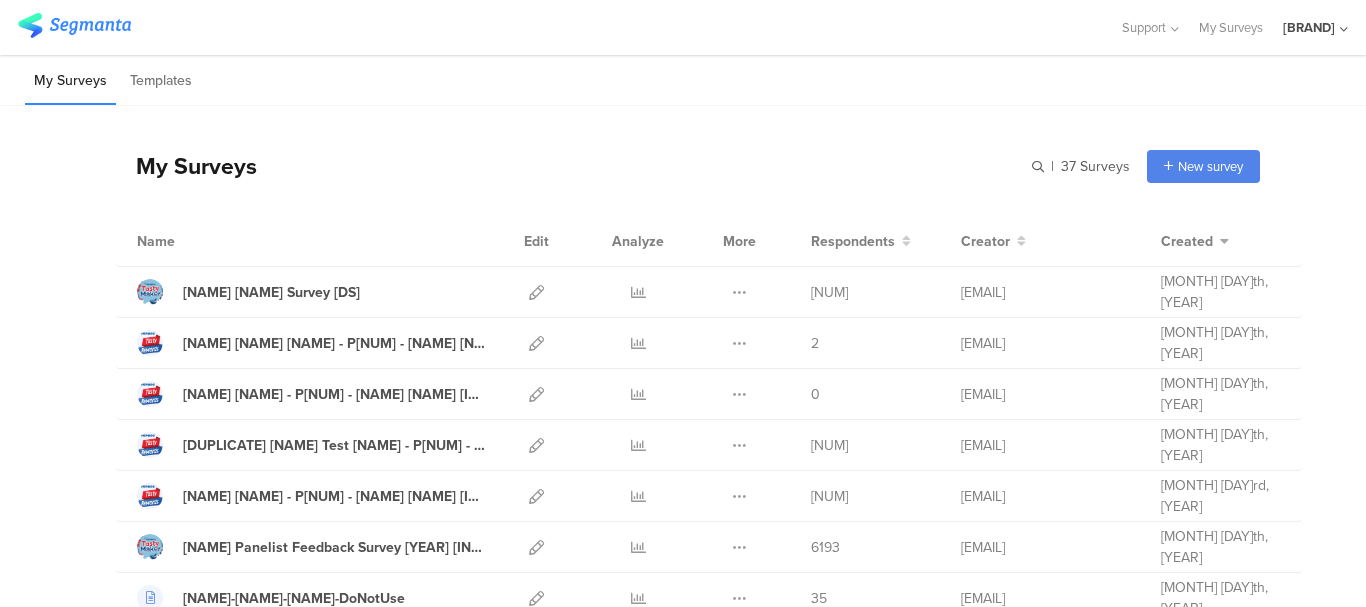 scroll, scrollTop: 0, scrollLeft: 0, axis: both 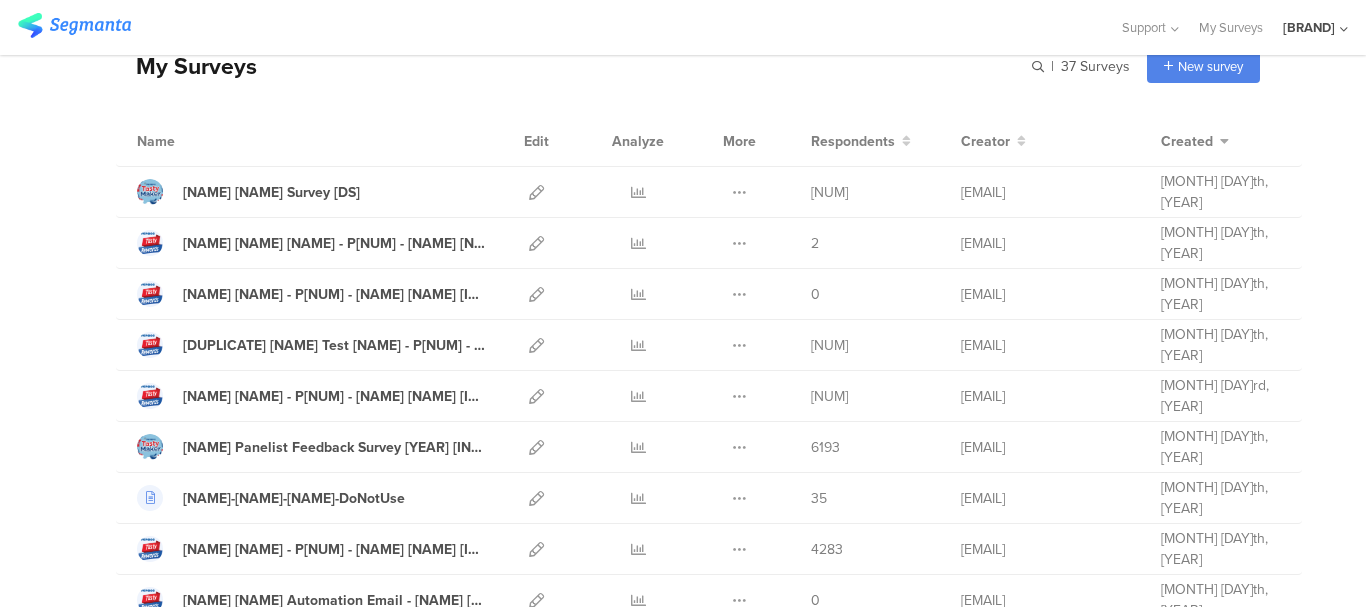 click on "[BRAND]" at bounding box center [1309, 27] 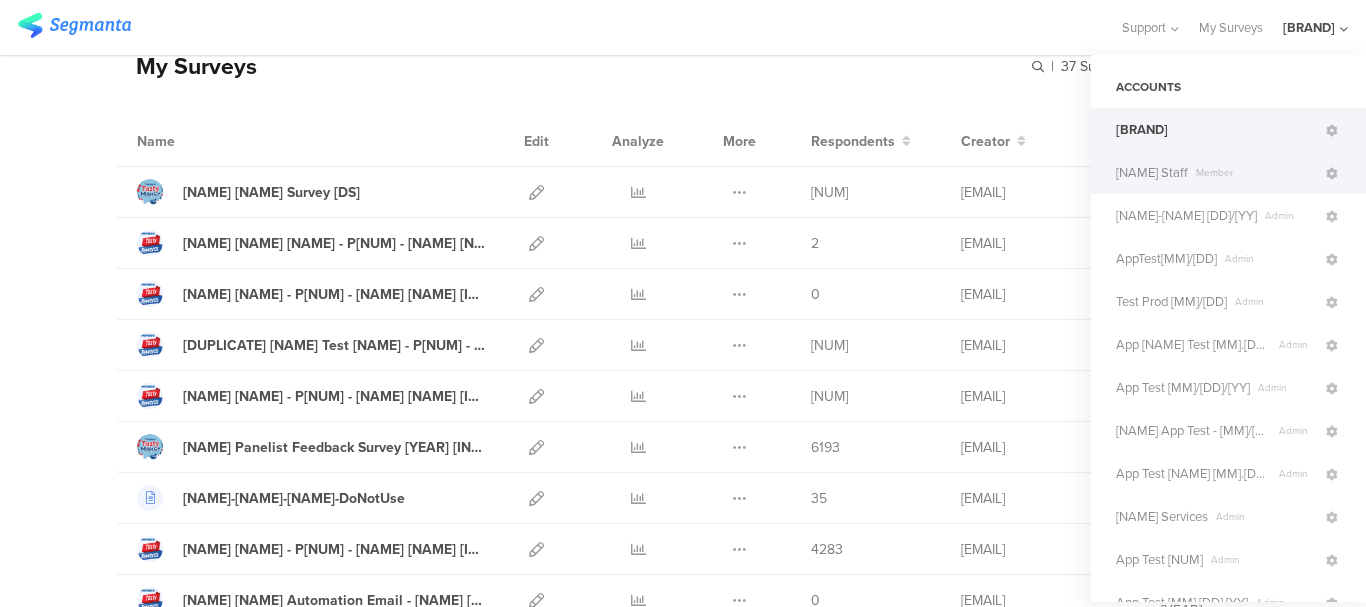 click on "[NAME]
Member" at bounding box center [1219, 129] 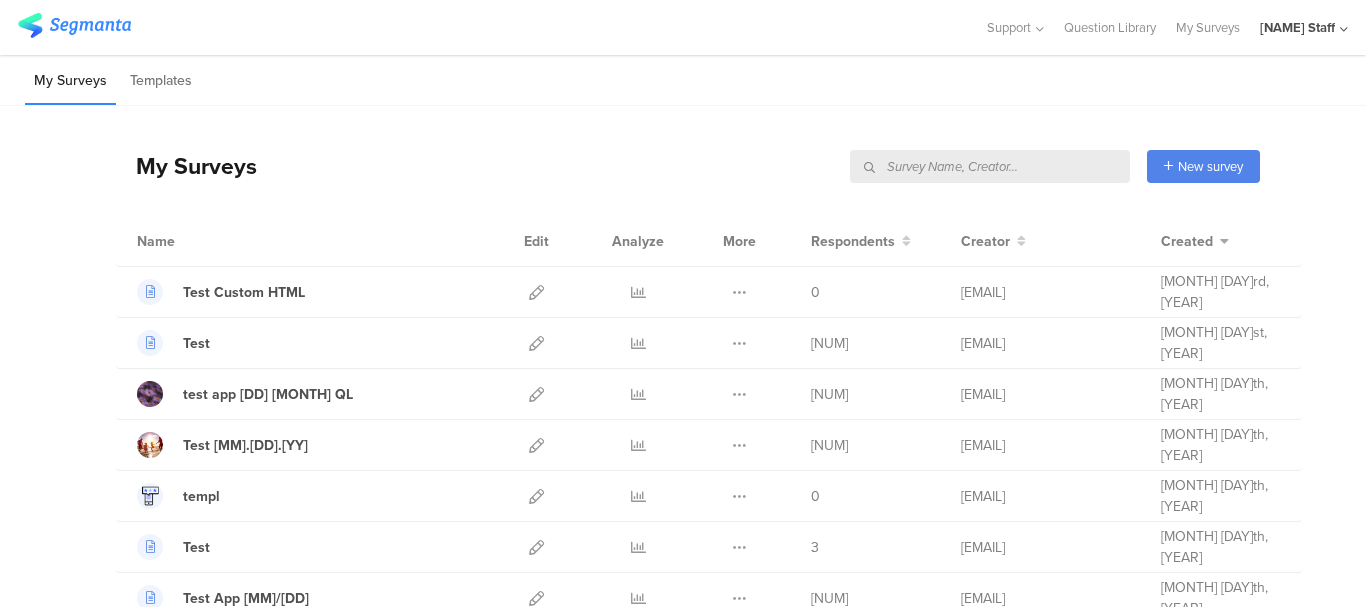 click at bounding box center (990, 166) 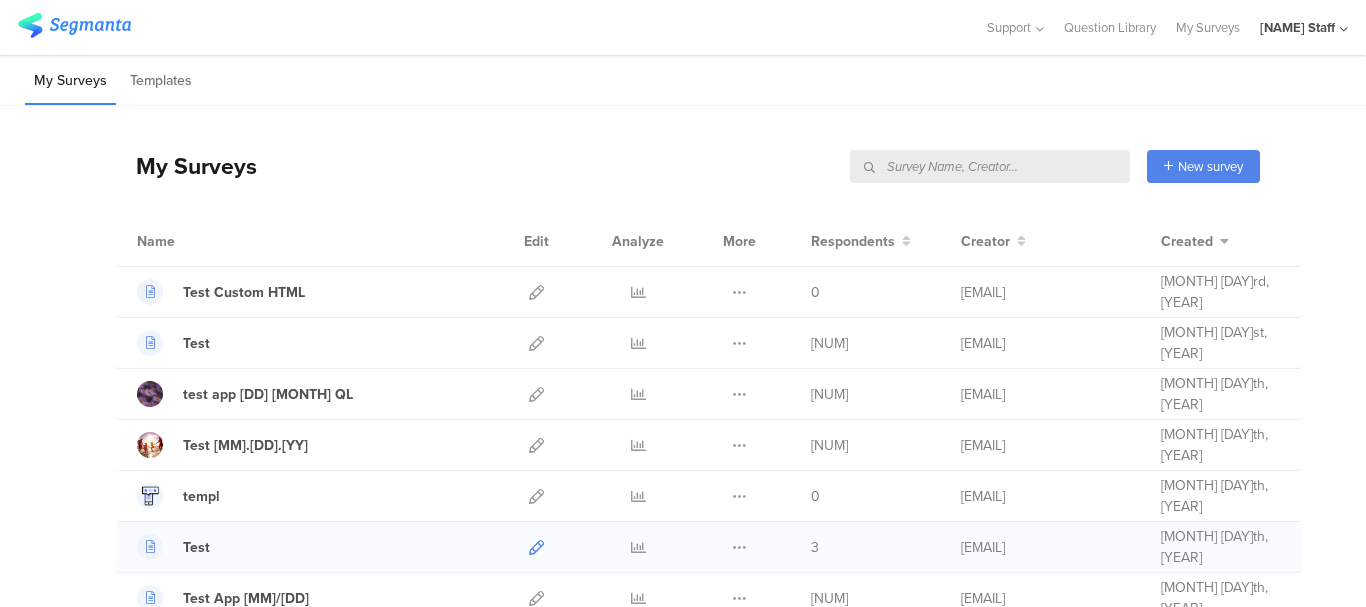 click at bounding box center (536, 547) 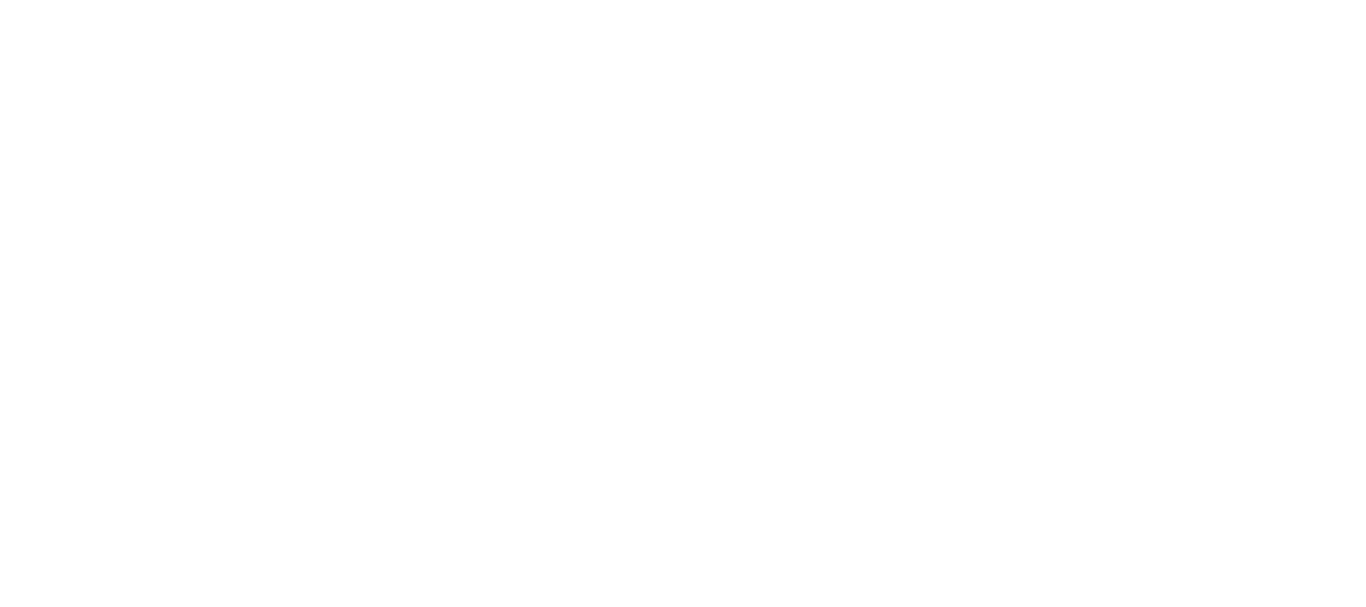 scroll, scrollTop: 0, scrollLeft: 0, axis: both 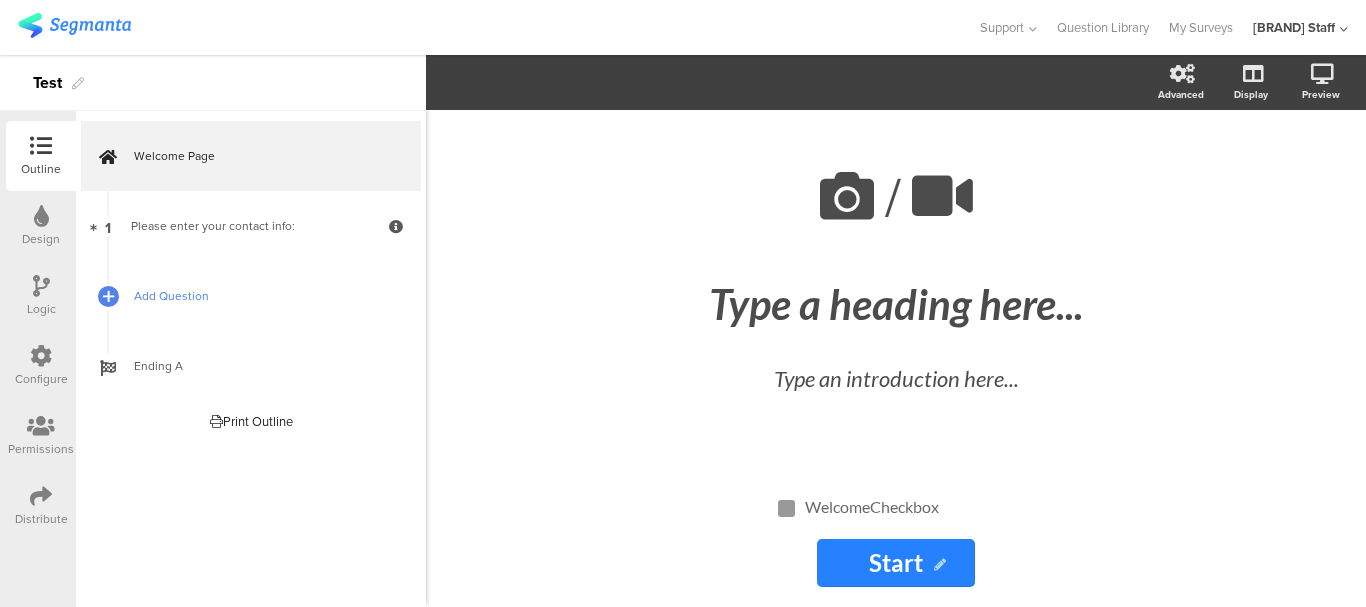 click on "Add Question" at bounding box center (262, 296) 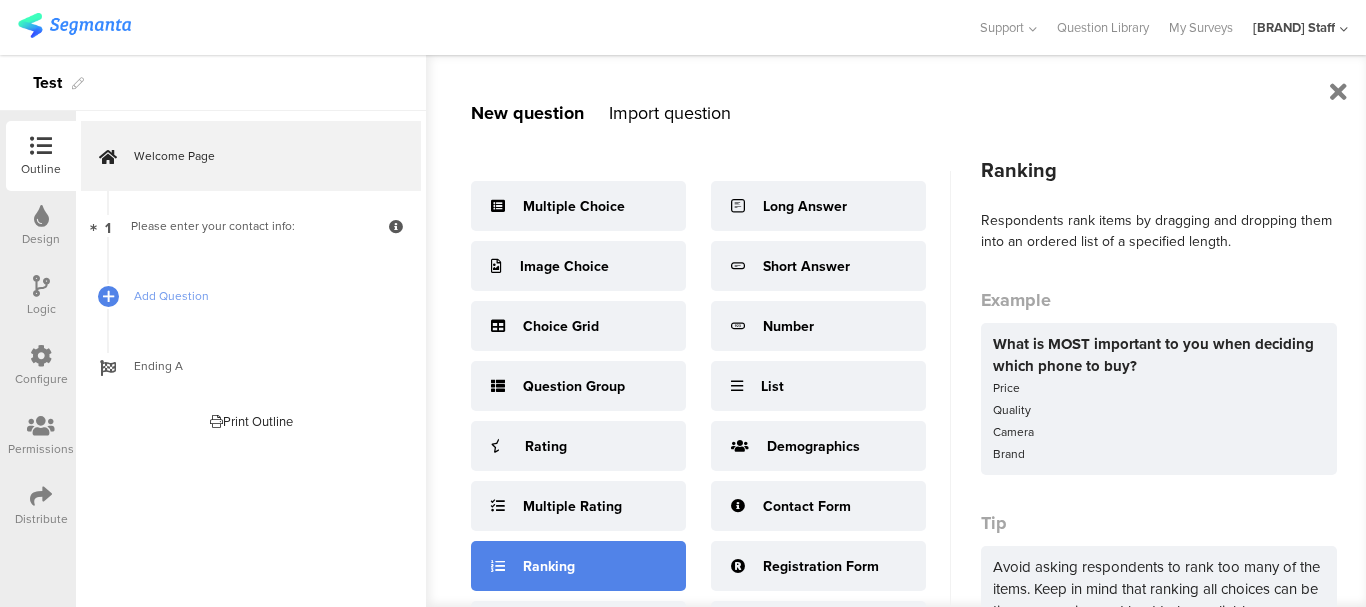 click on "Ranking" at bounding box center (574, 206) 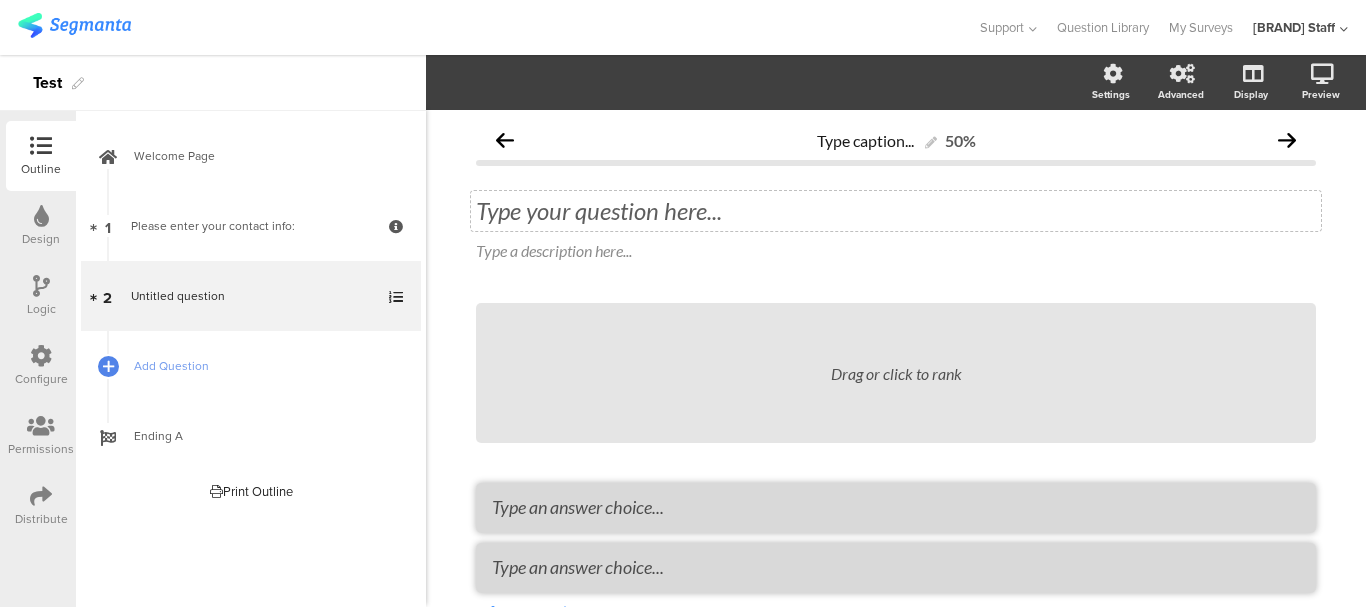 scroll, scrollTop: 97, scrollLeft: 0, axis: vertical 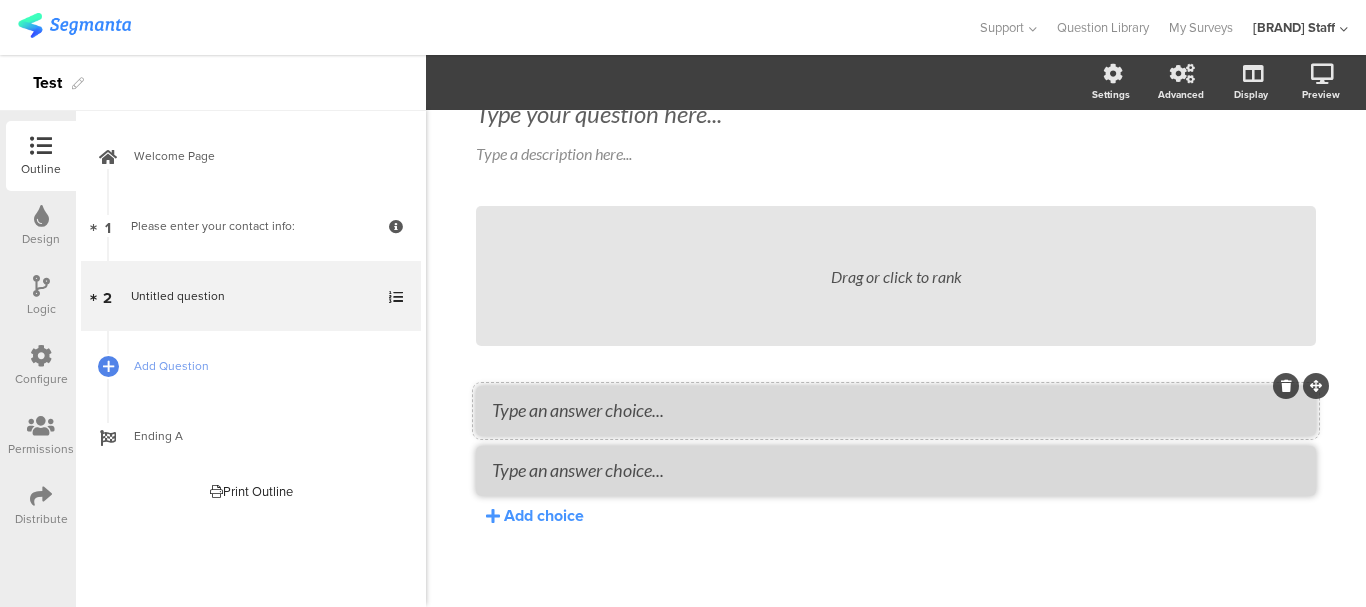 click at bounding box center (896, 410) 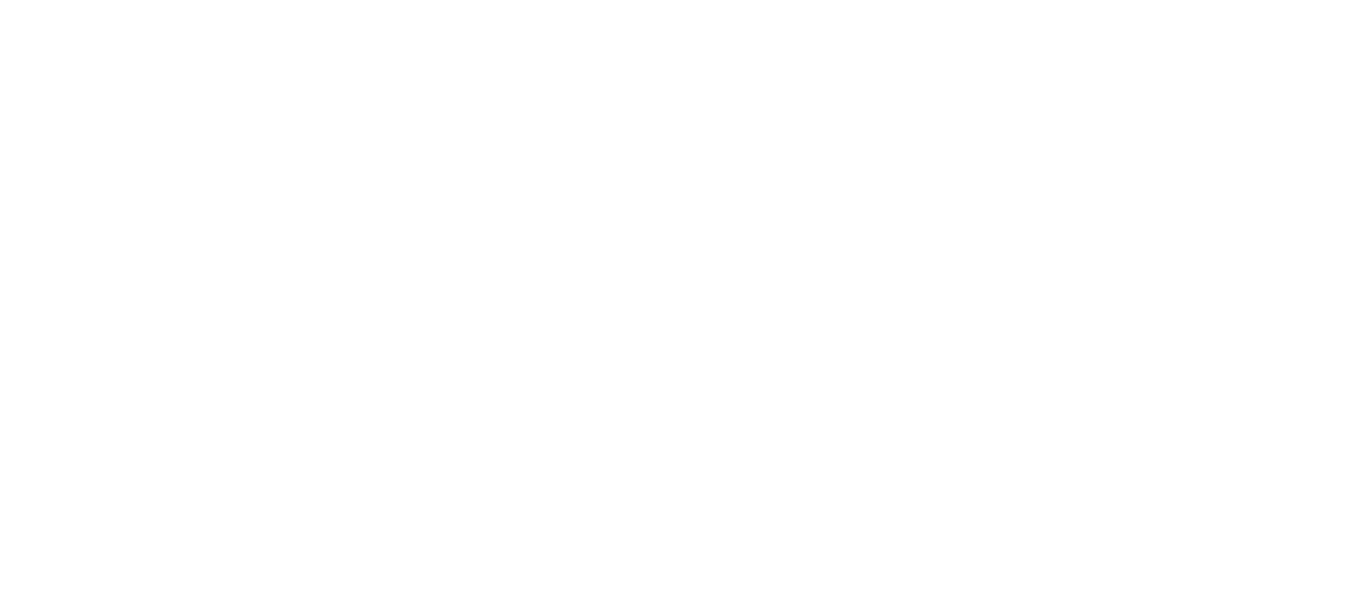 scroll, scrollTop: 0, scrollLeft: 0, axis: both 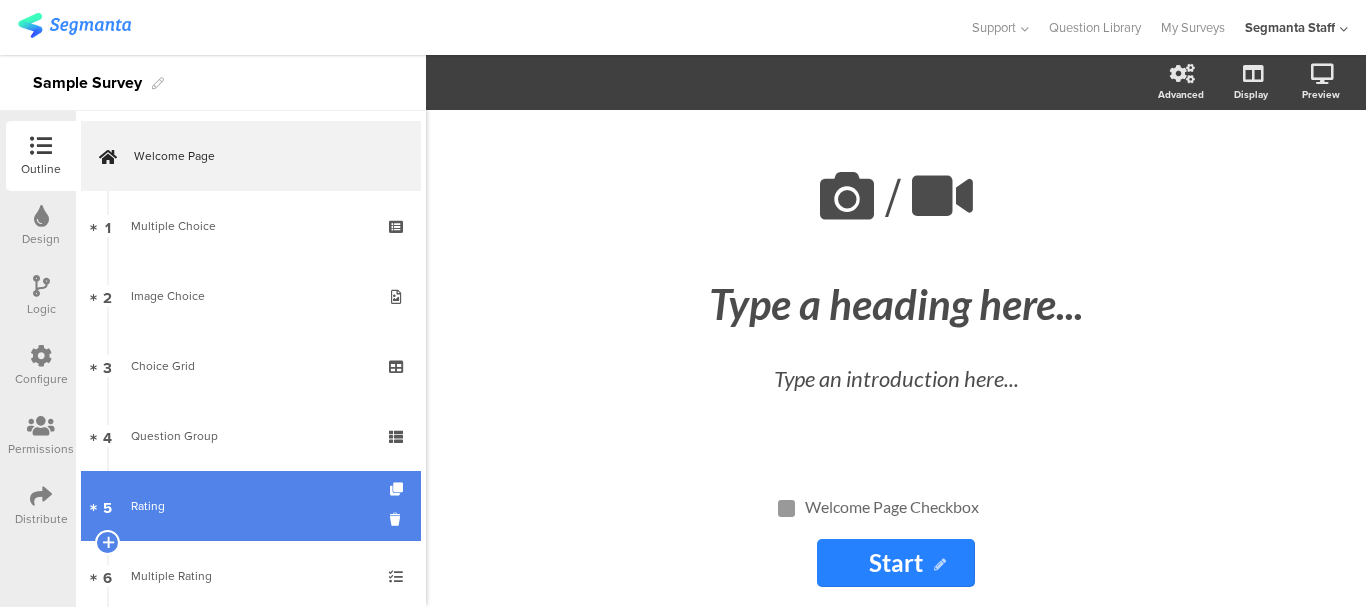 click on "6
Multiple Rating" at bounding box center [251, 576] 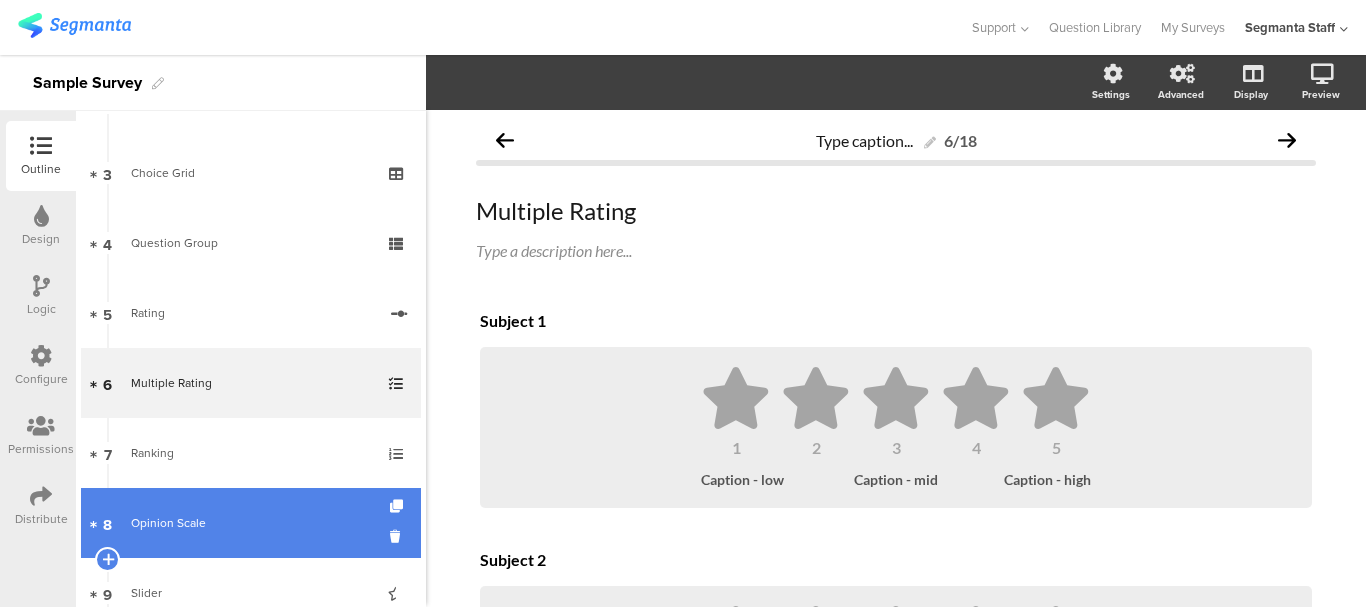 scroll, scrollTop: 200, scrollLeft: 0, axis: vertical 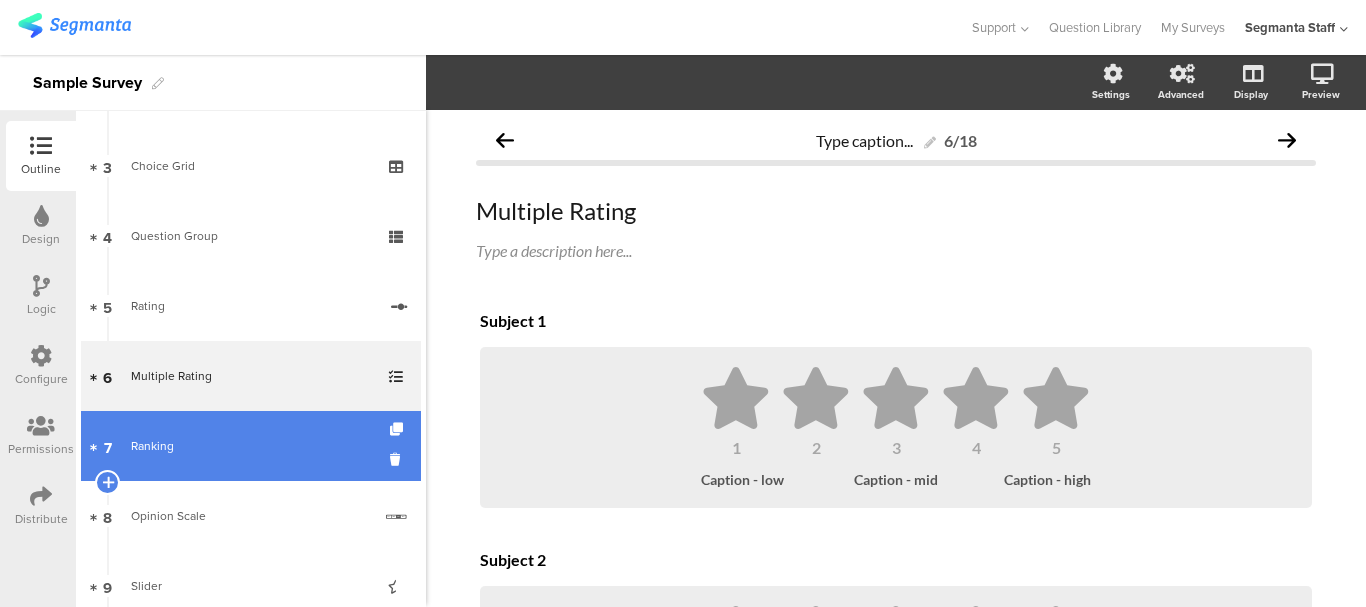 click on "Ranking" at bounding box center [250, 446] 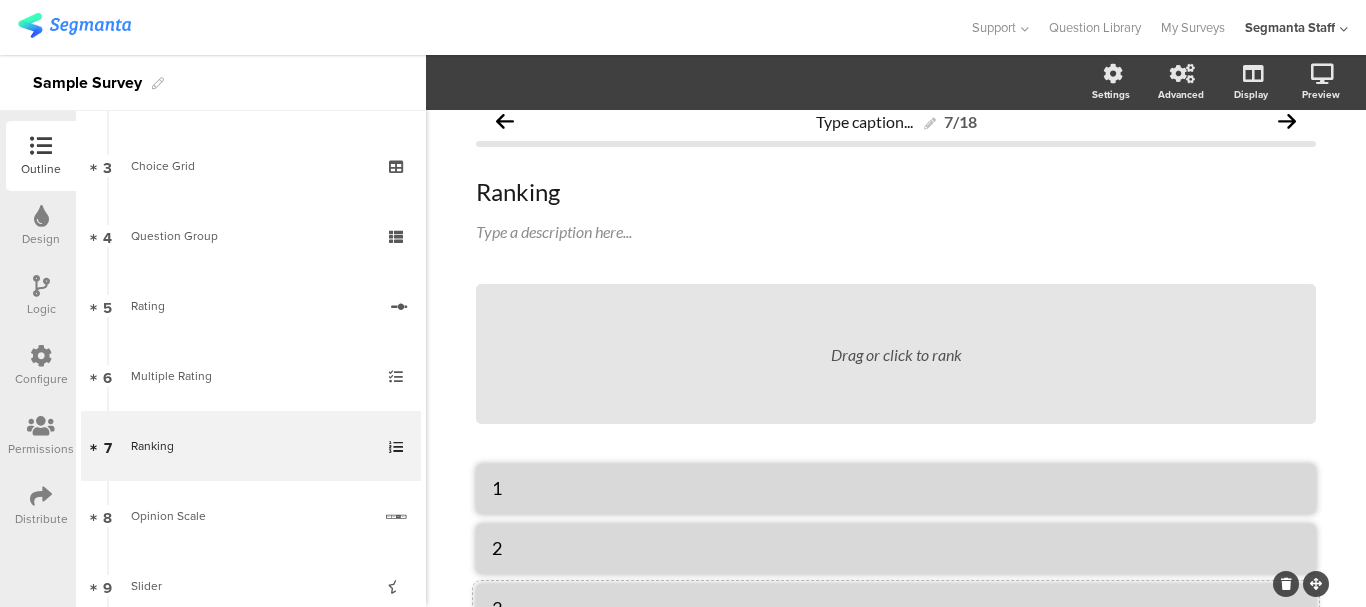 scroll, scrollTop: 0, scrollLeft: 0, axis: both 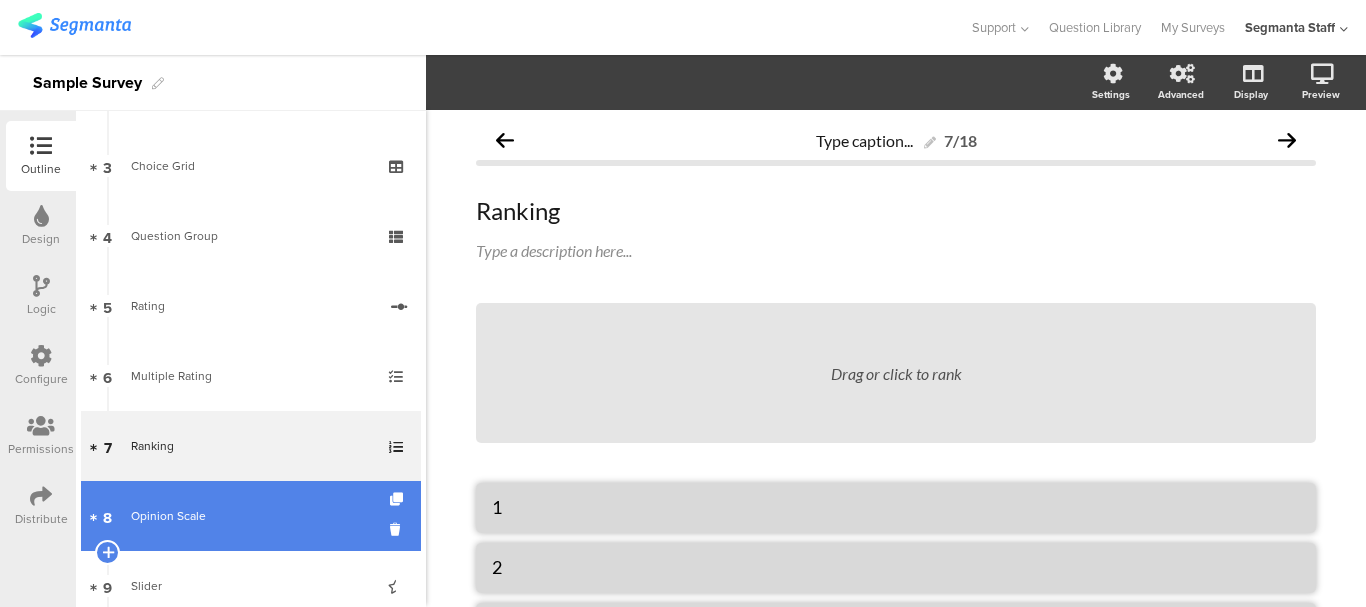 click on "Opinion Scale" at bounding box center [251, 516] 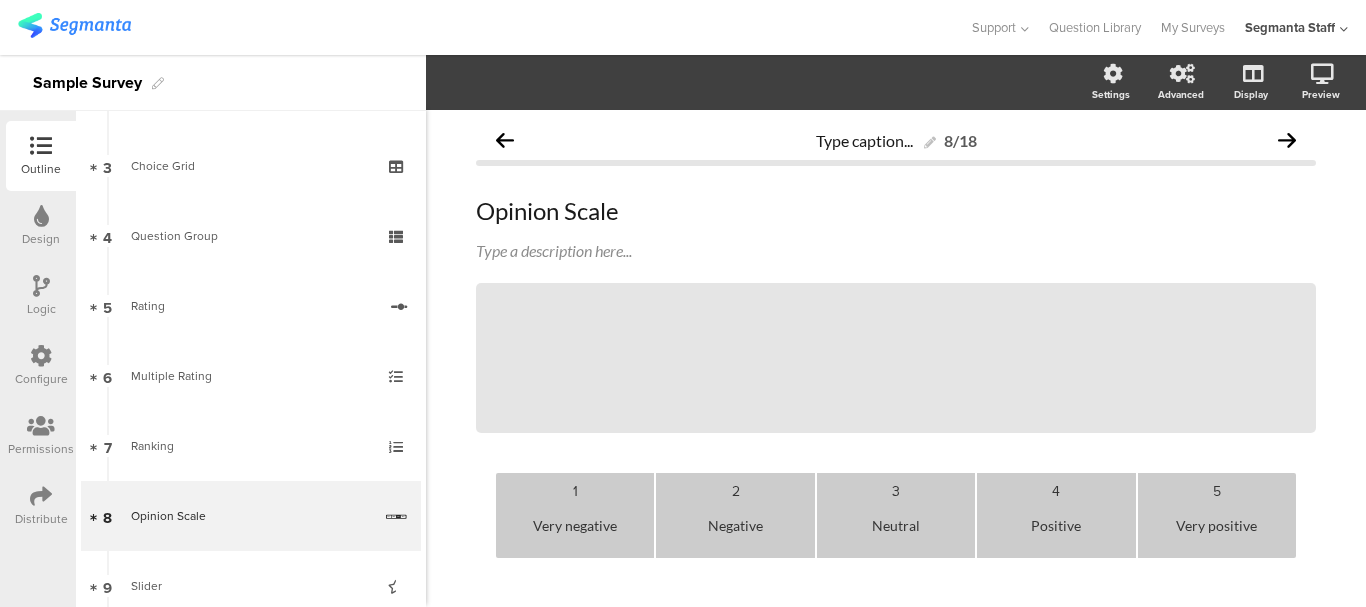 click on "Configure" at bounding box center (41, 169) 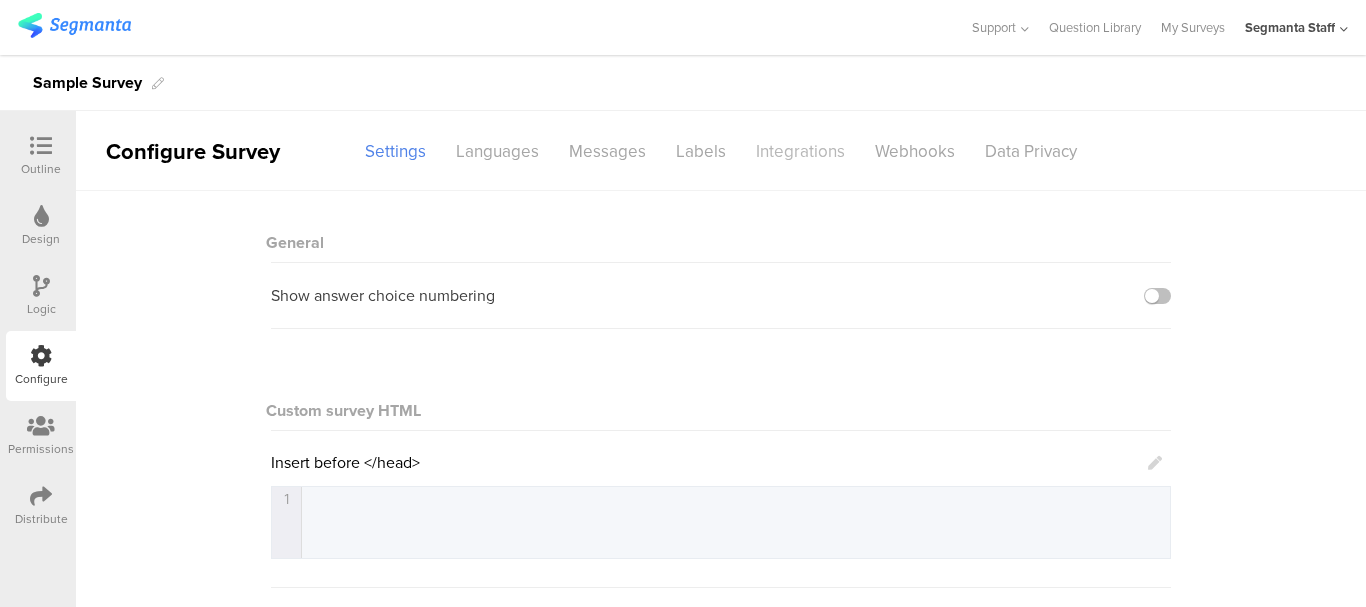 click on "Integrations" at bounding box center [395, 151] 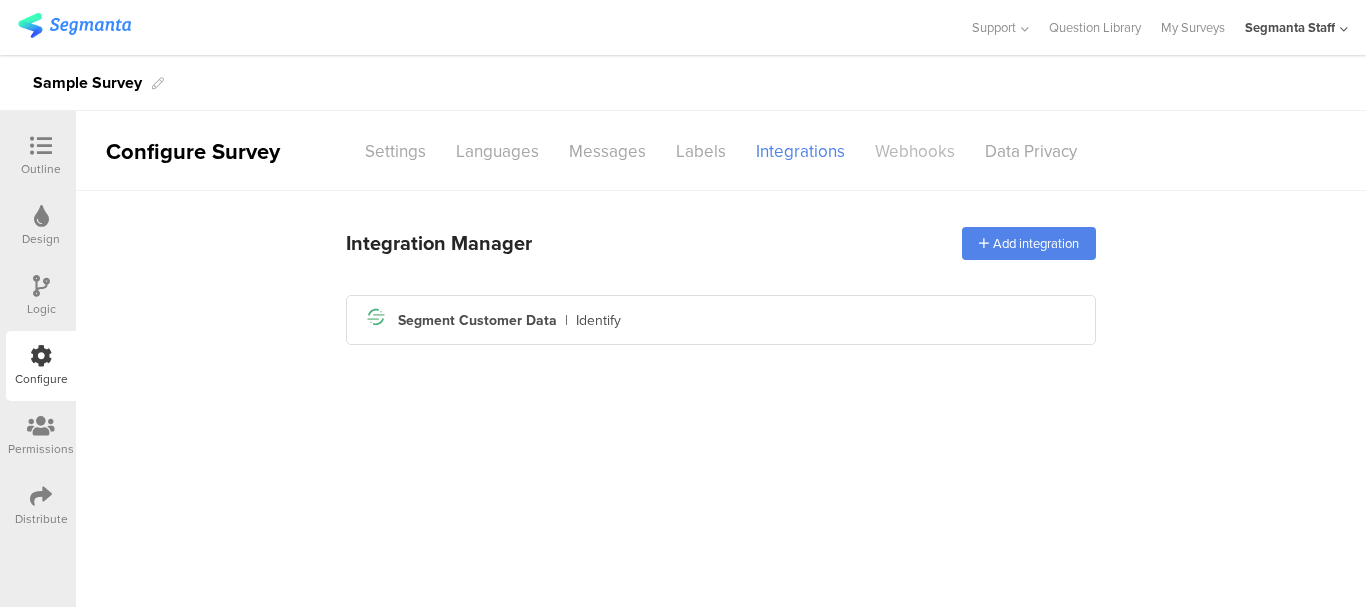 click on "Webhooks" at bounding box center [395, 151] 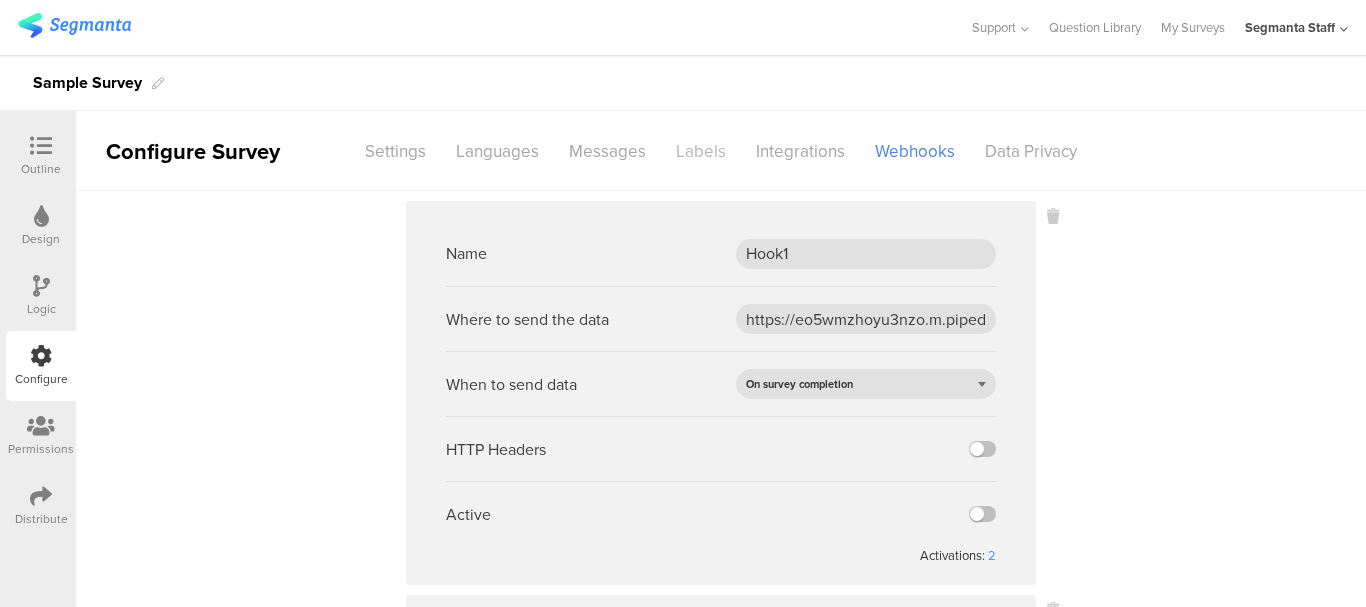 click on "Labels" at bounding box center [395, 151] 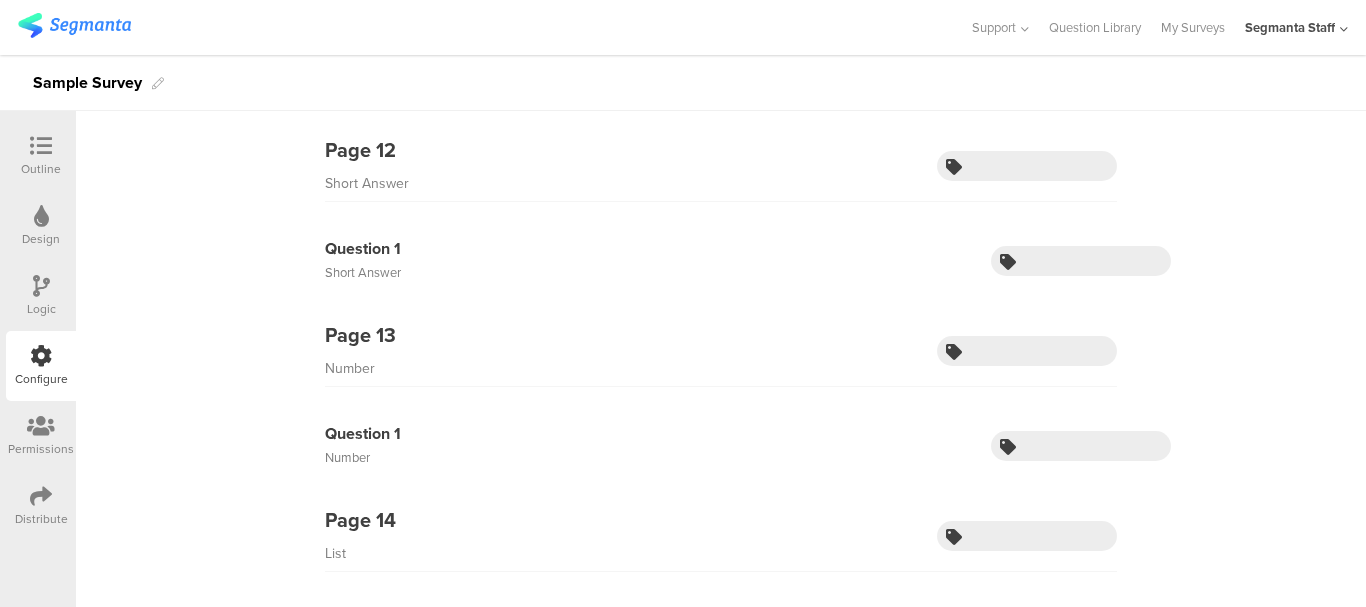 scroll, scrollTop: 3600, scrollLeft: 0, axis: vertical 